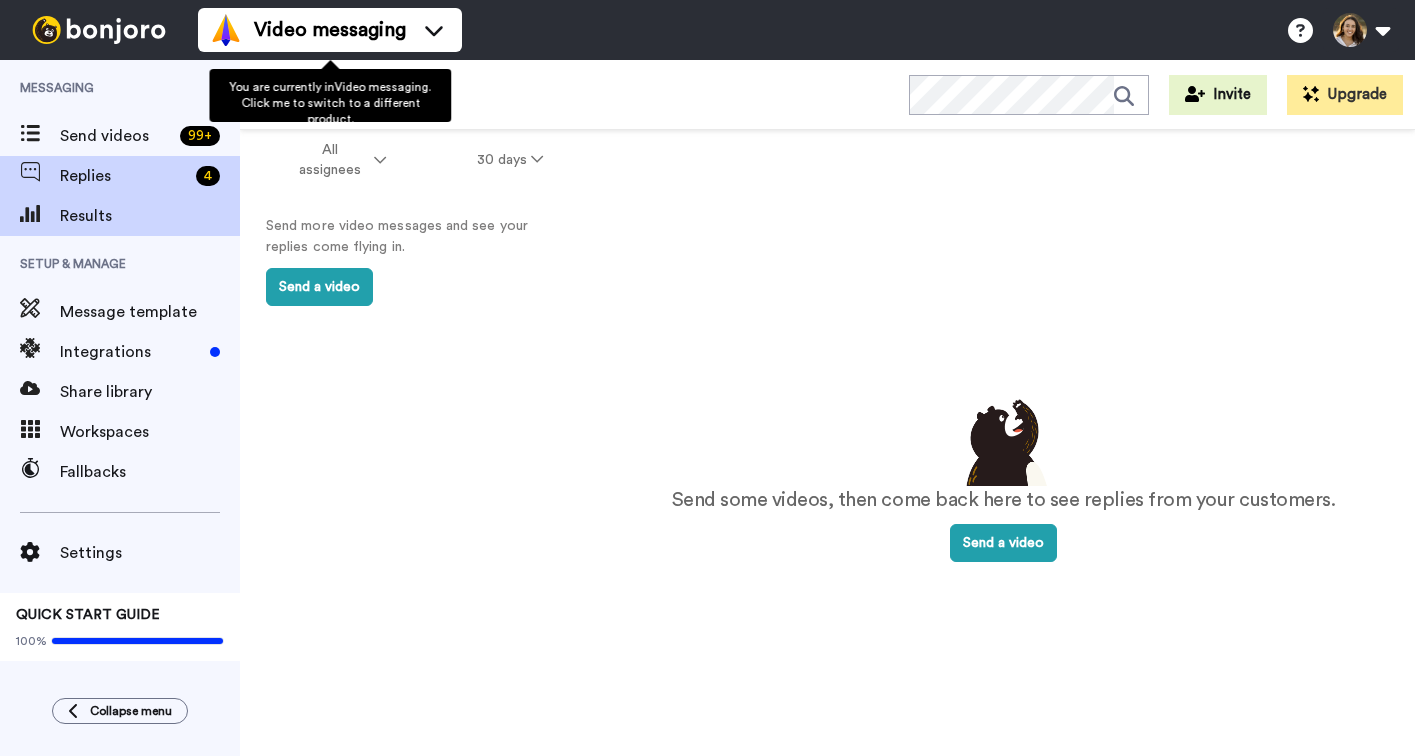 scroll, scrollTop: 0, scrollLeft: 0, axis: both 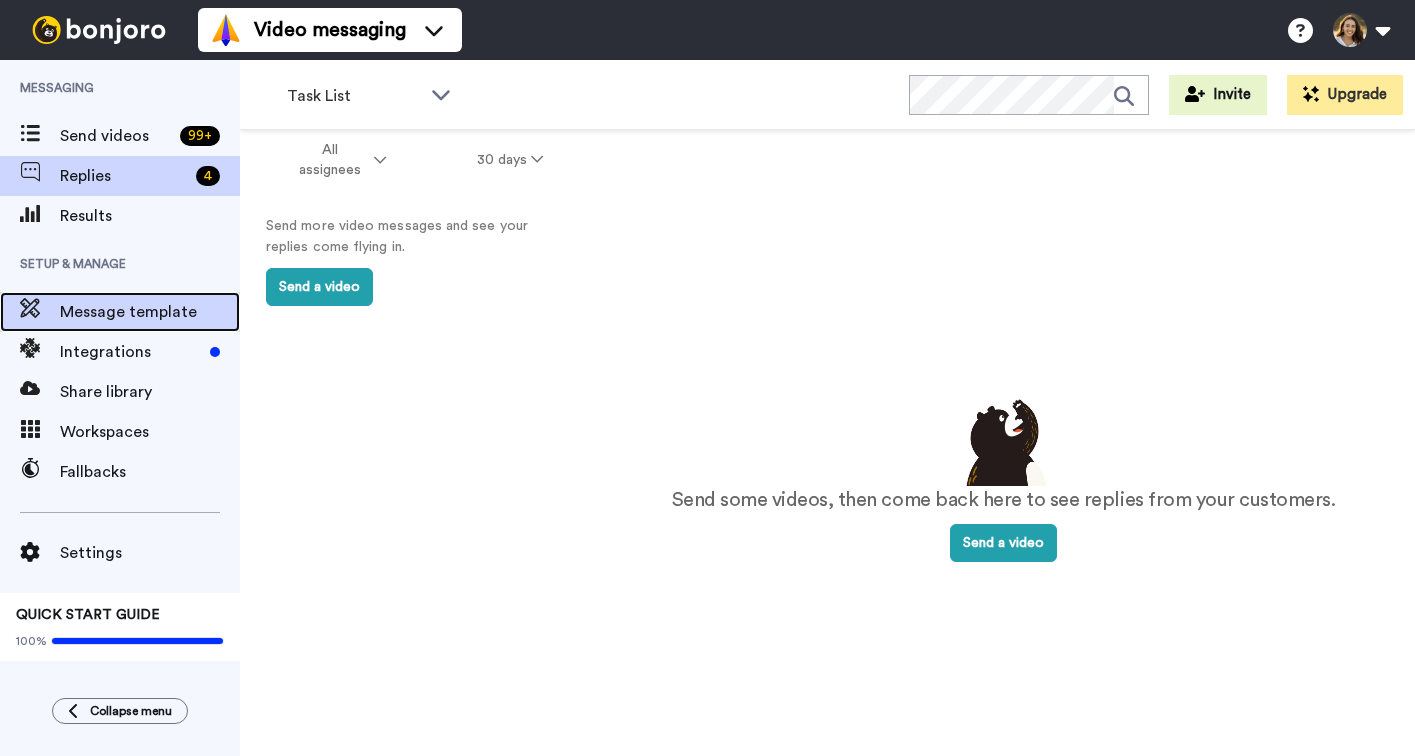 click on "Message template" at bounding box center [120, 312] 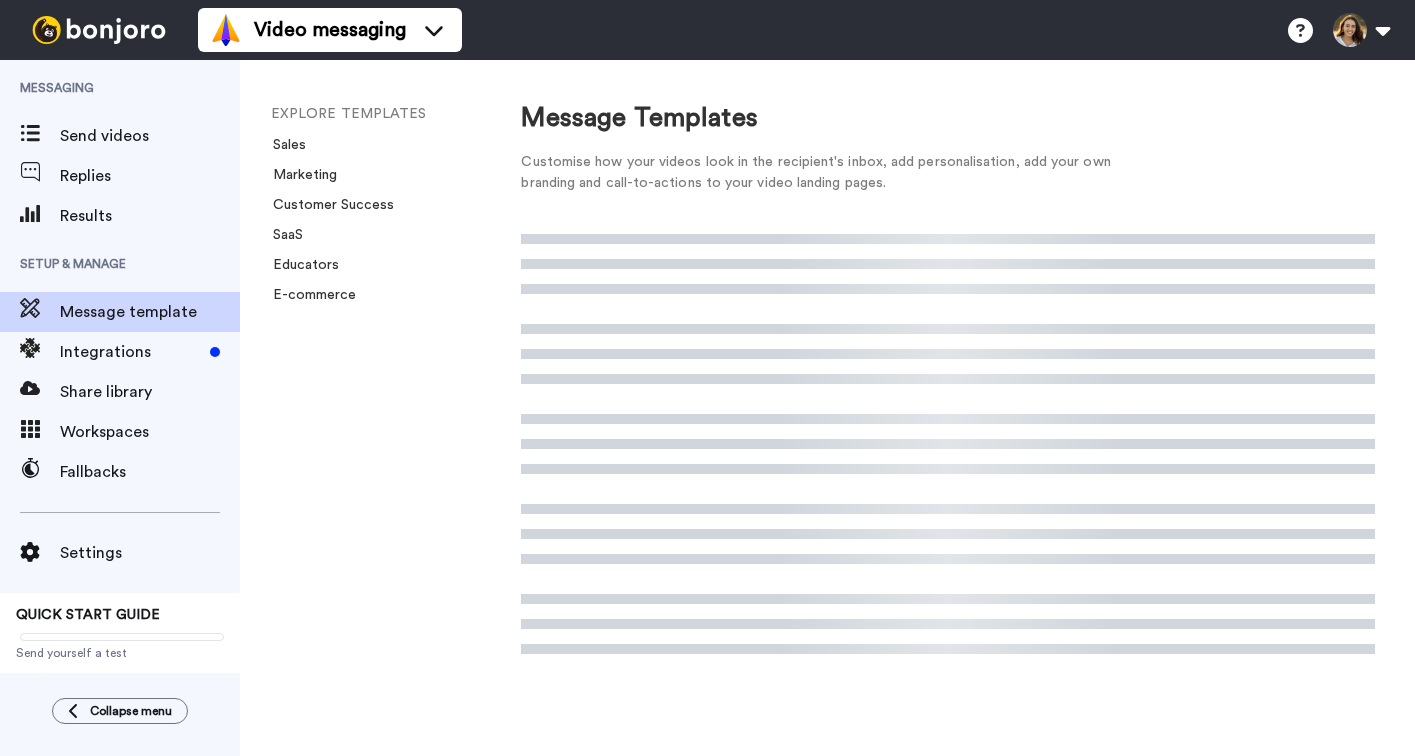 scroll, scrollTop: 0, scrollLeft: 0, axis: both 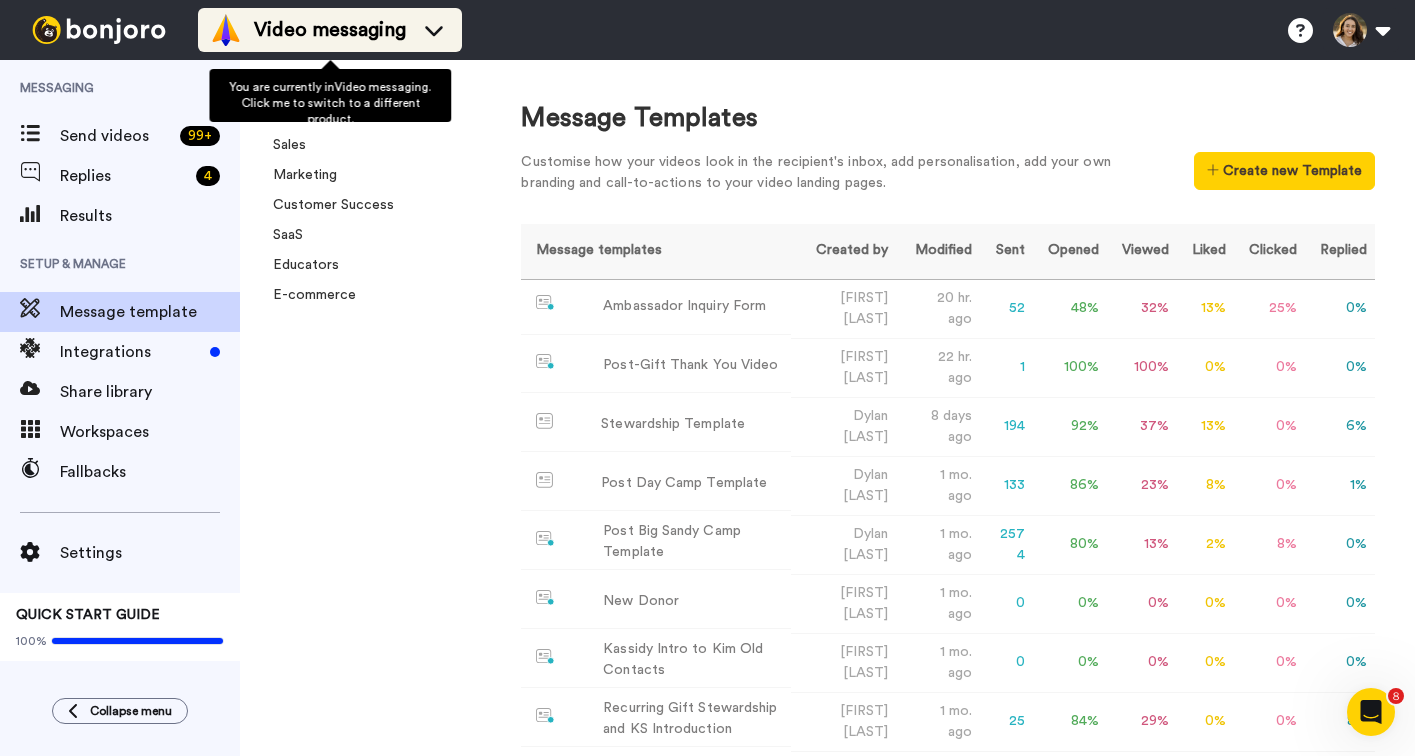 click on "Video messaging" at bounding box center [330, 30] 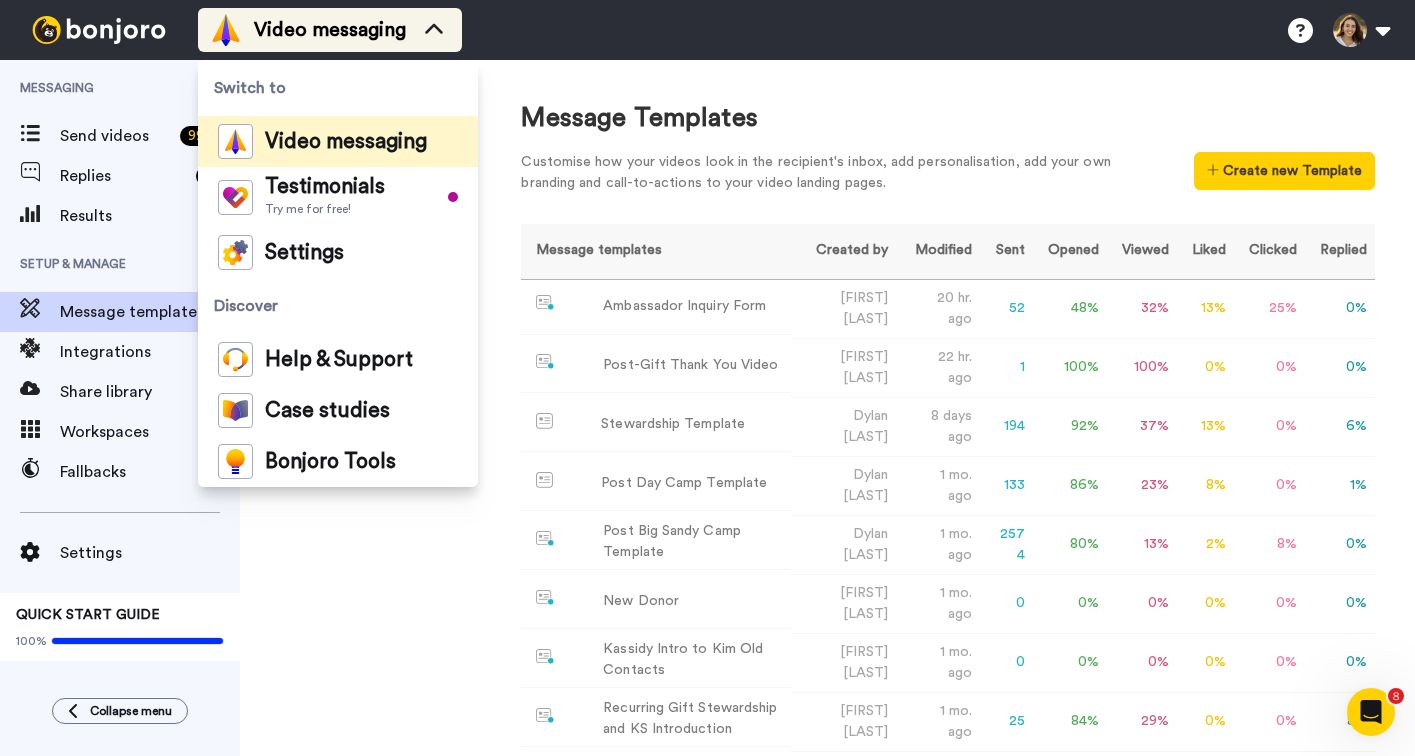 click on "Video messaging" at bounding box center (330, 30) 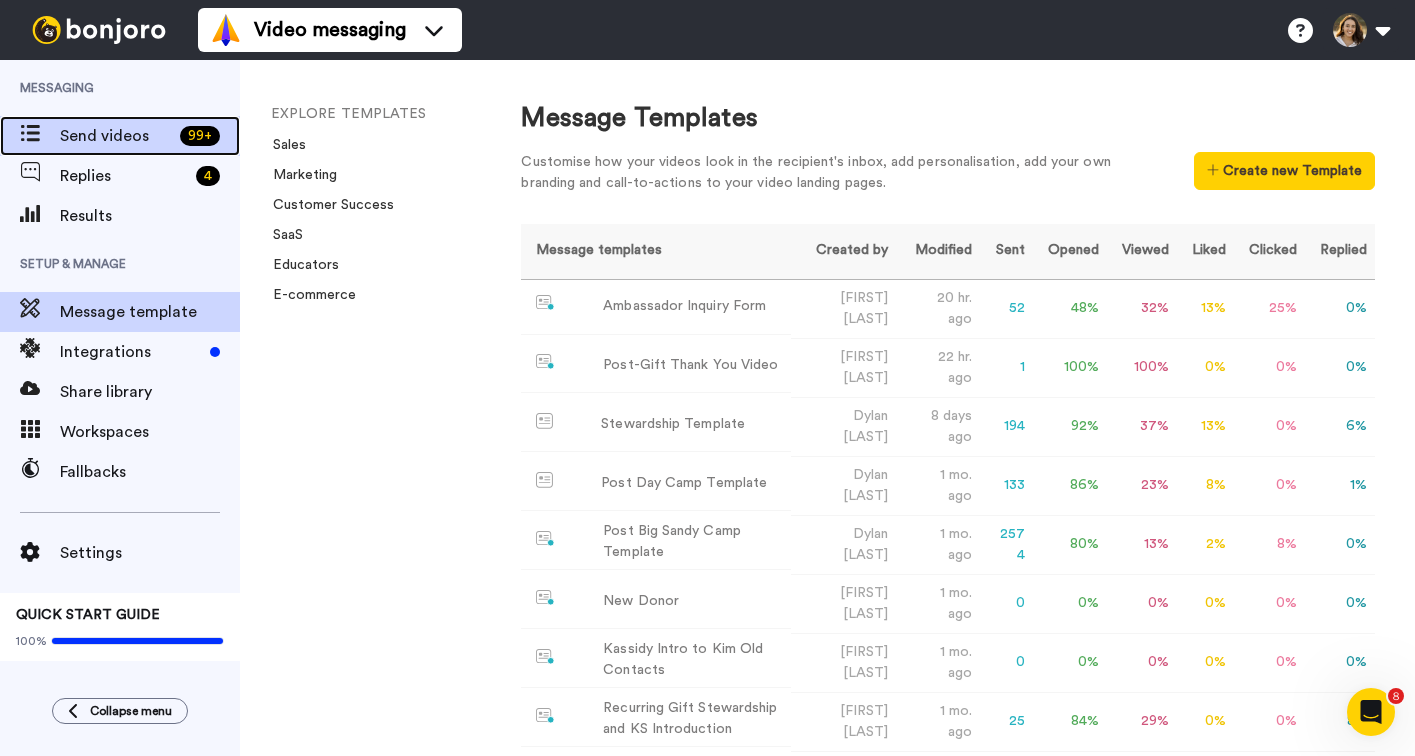 click on "Send videos" at bounding box center [116, 136] 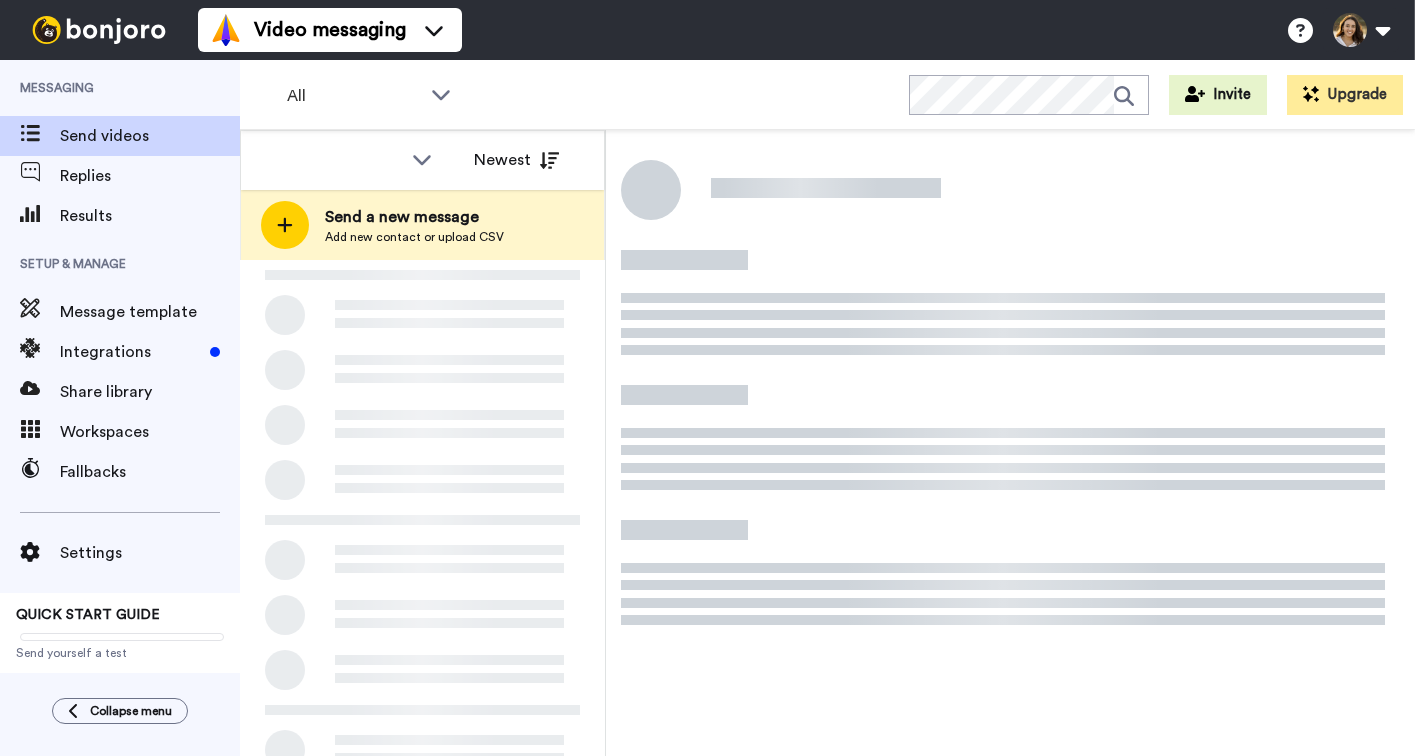 scroll, scrollTop: 0, scrollLeft: 0, axis: both 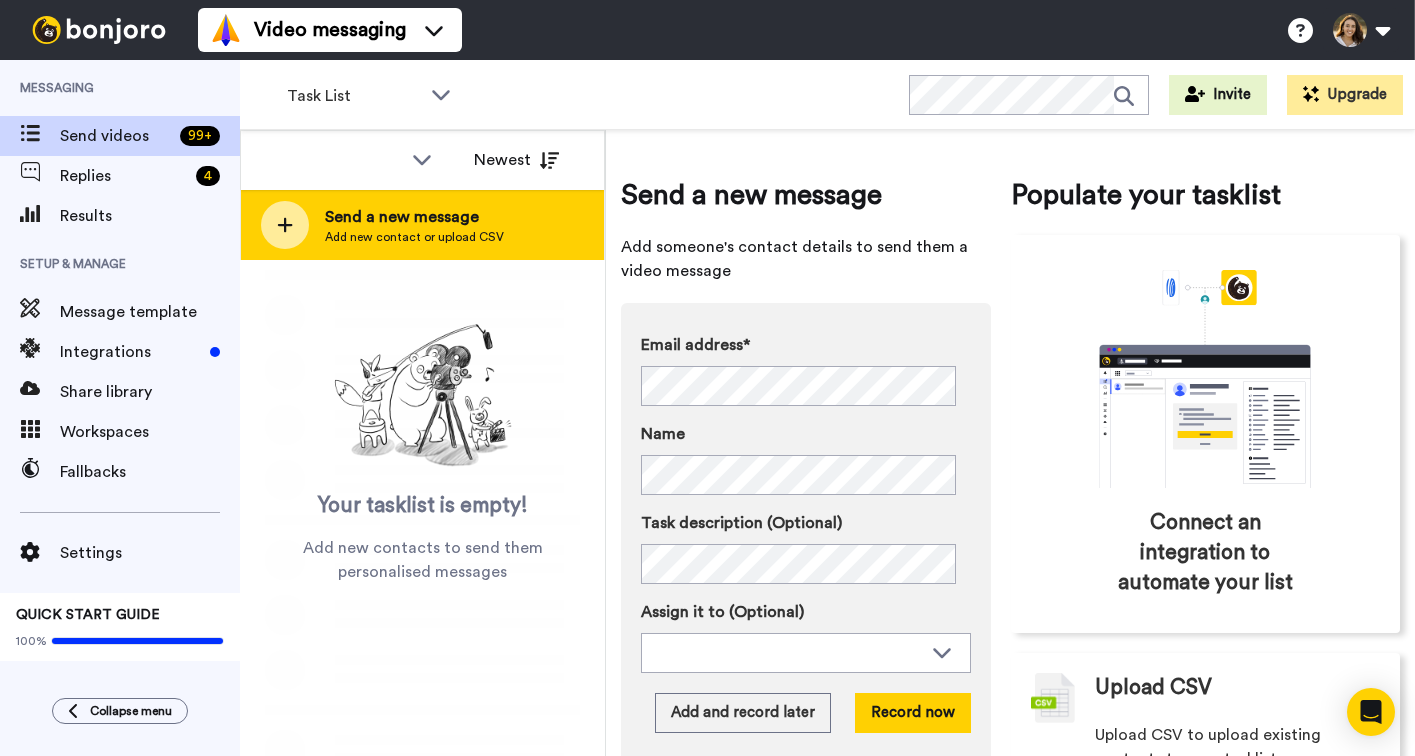 click on "Send a new message Add new contact or upload CSV" at bounding box center (422, 225) 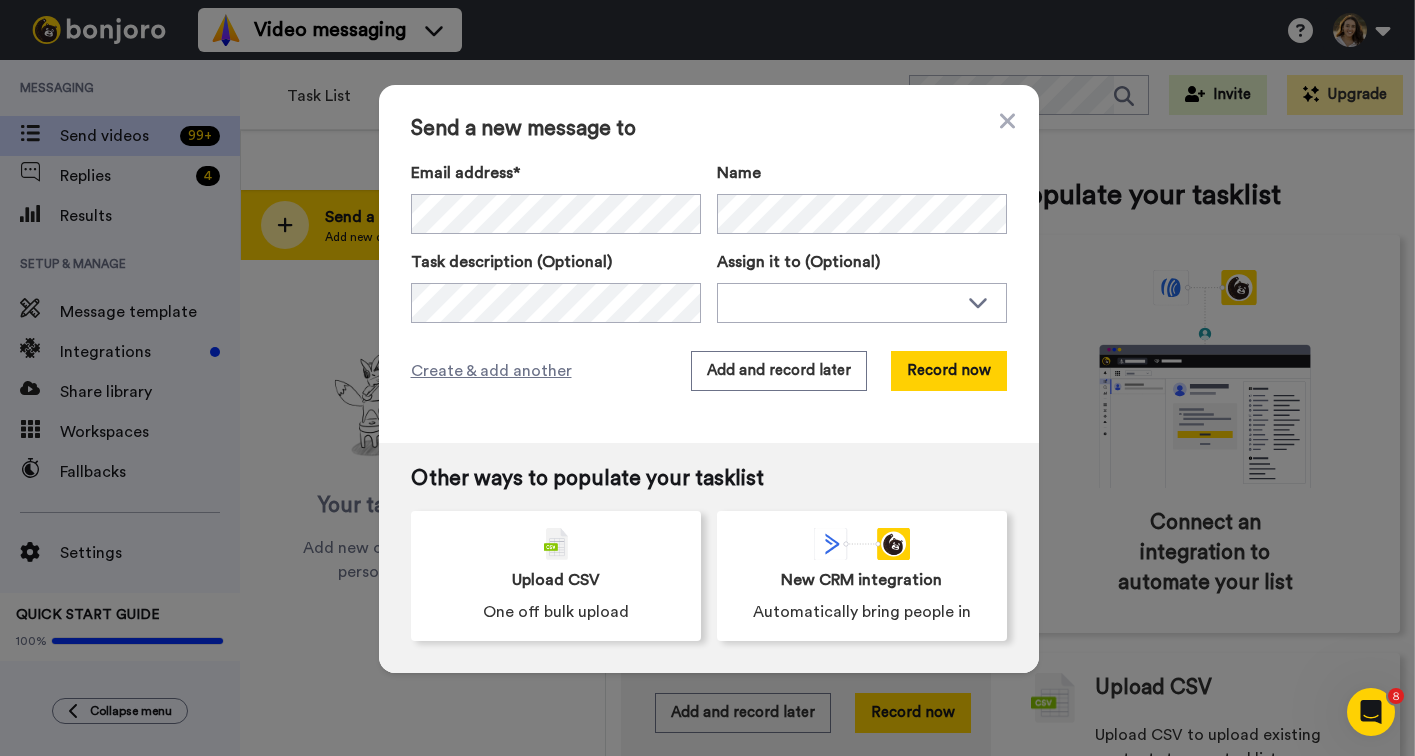 scroll, scrollTop: 0, scrollLeft: 0, axis: both 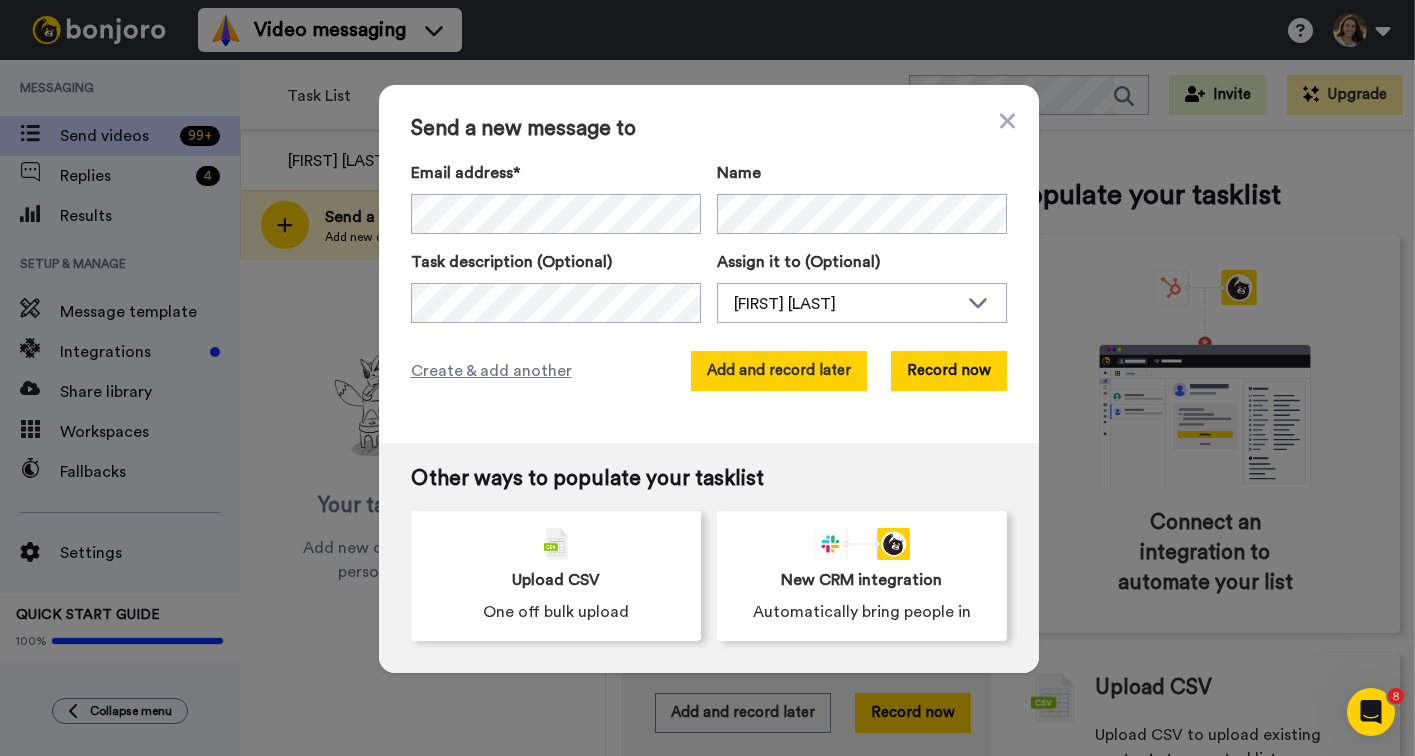 click on "Add and record later" at bounding box center [779, 371] 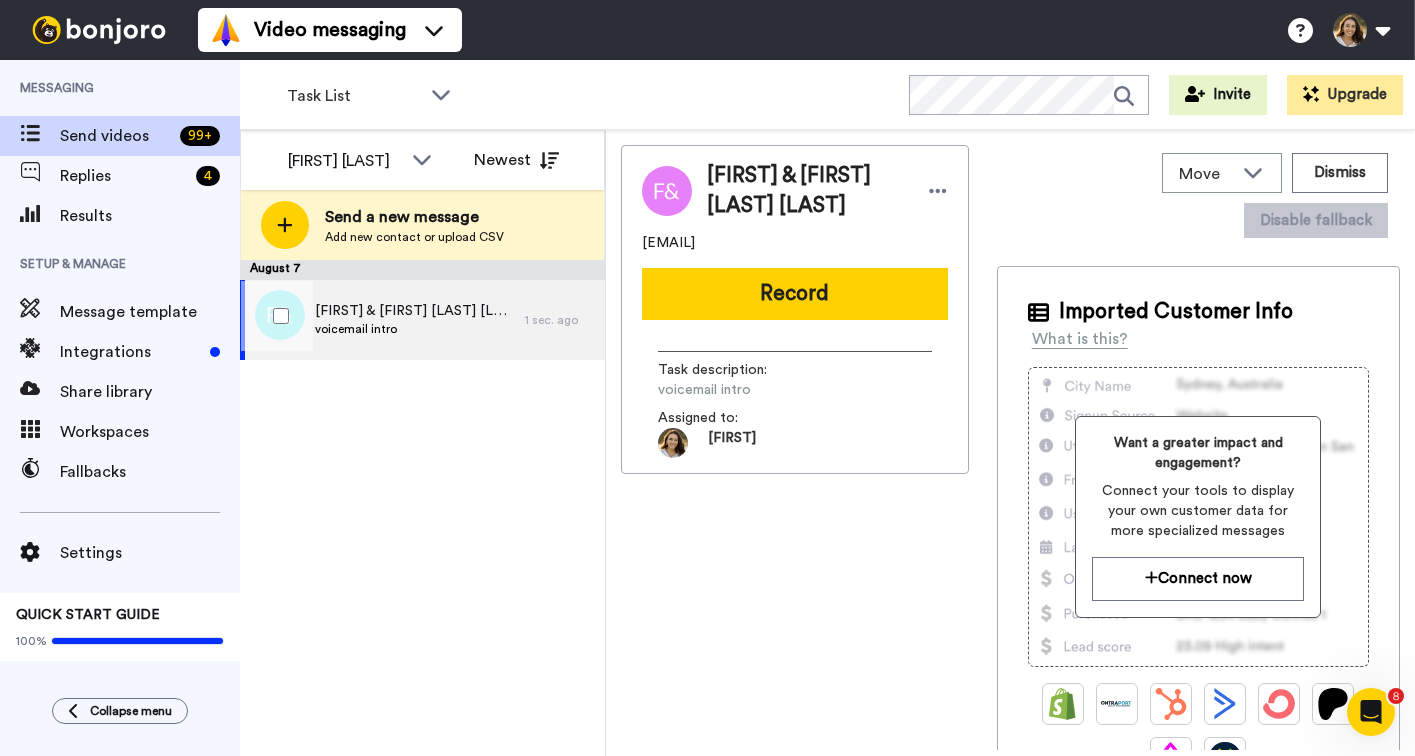 click on "[FIRST] & [FIRST] [LAST] [LAST] voicemail intro" at bounding box center [382, 320] 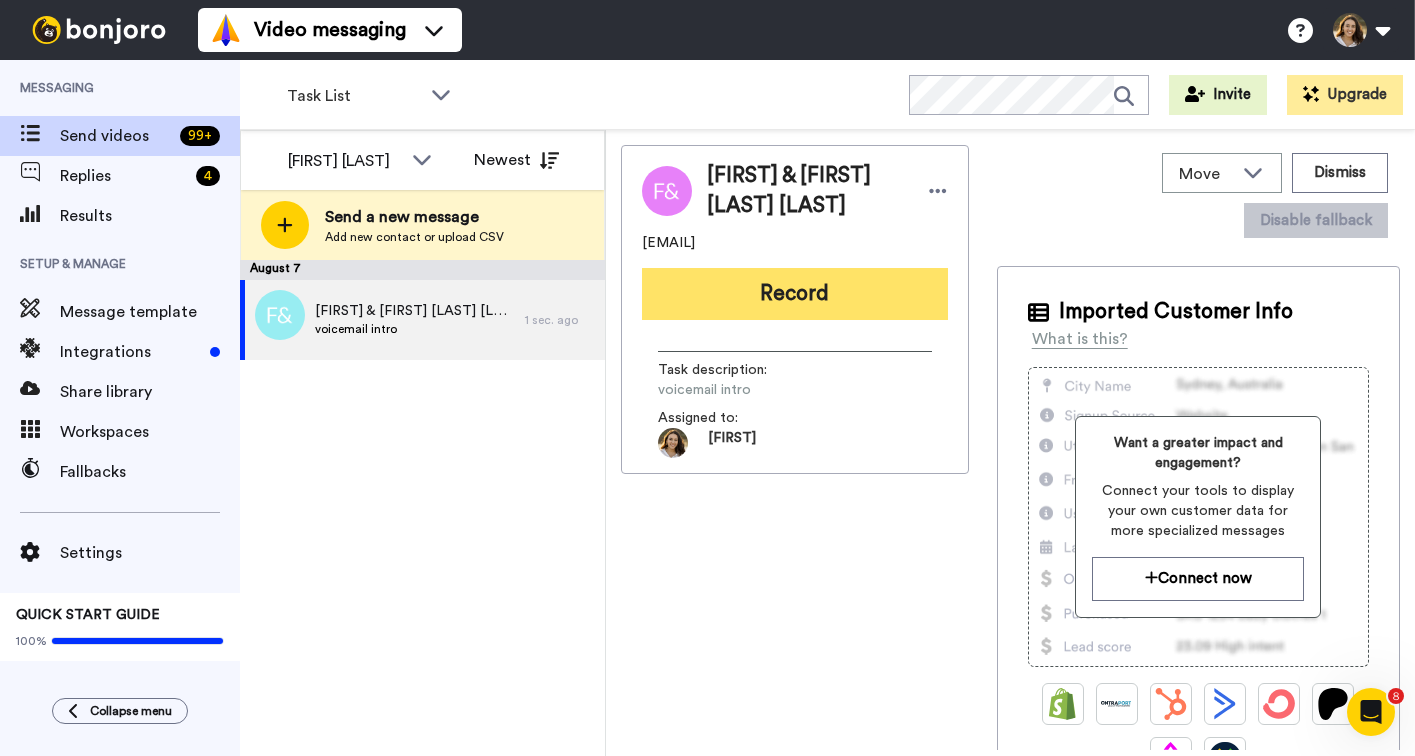 click on "Record" at bounding box center [795, 294] 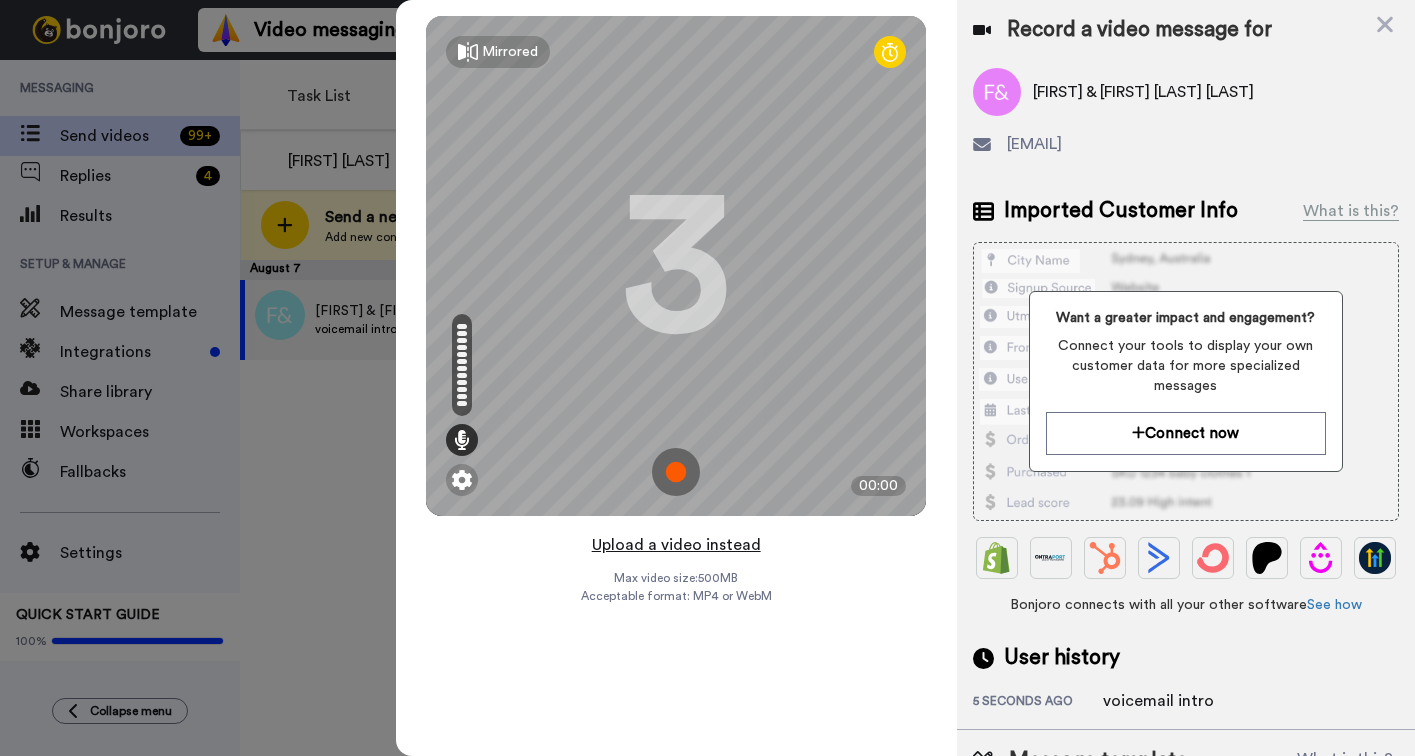 click on "Upload a video instead" at bounding box center (676, 545) 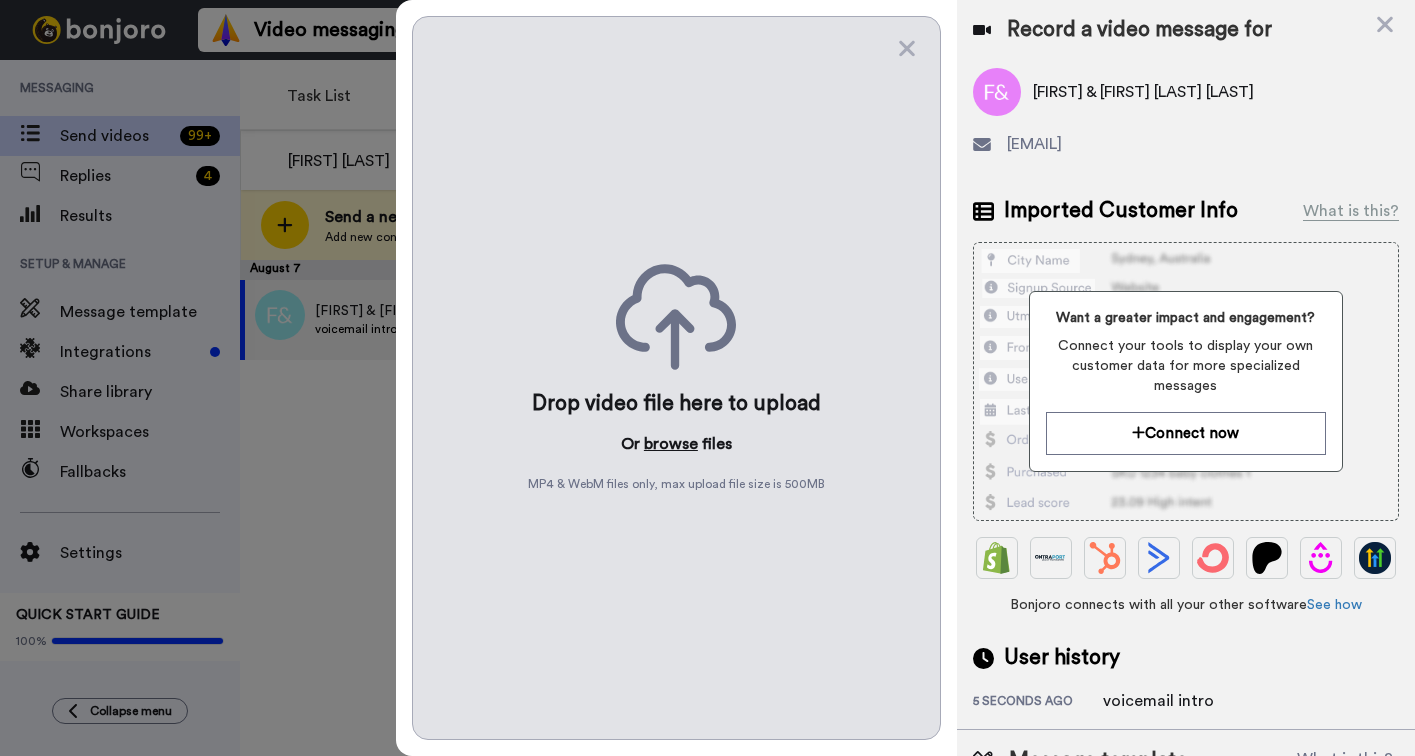 click on "browse" at bounding box center (671, 444) 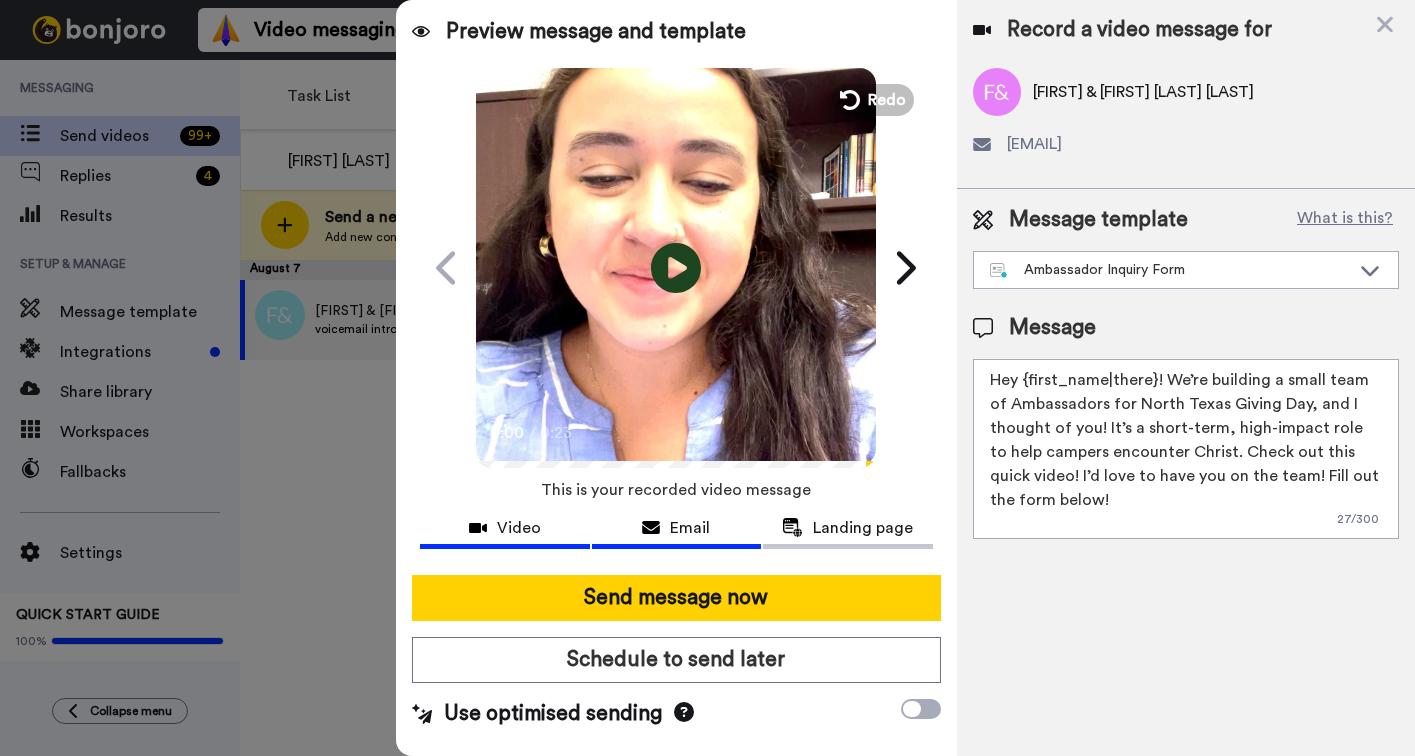 click on "Email" at bounding box center (690, 528) 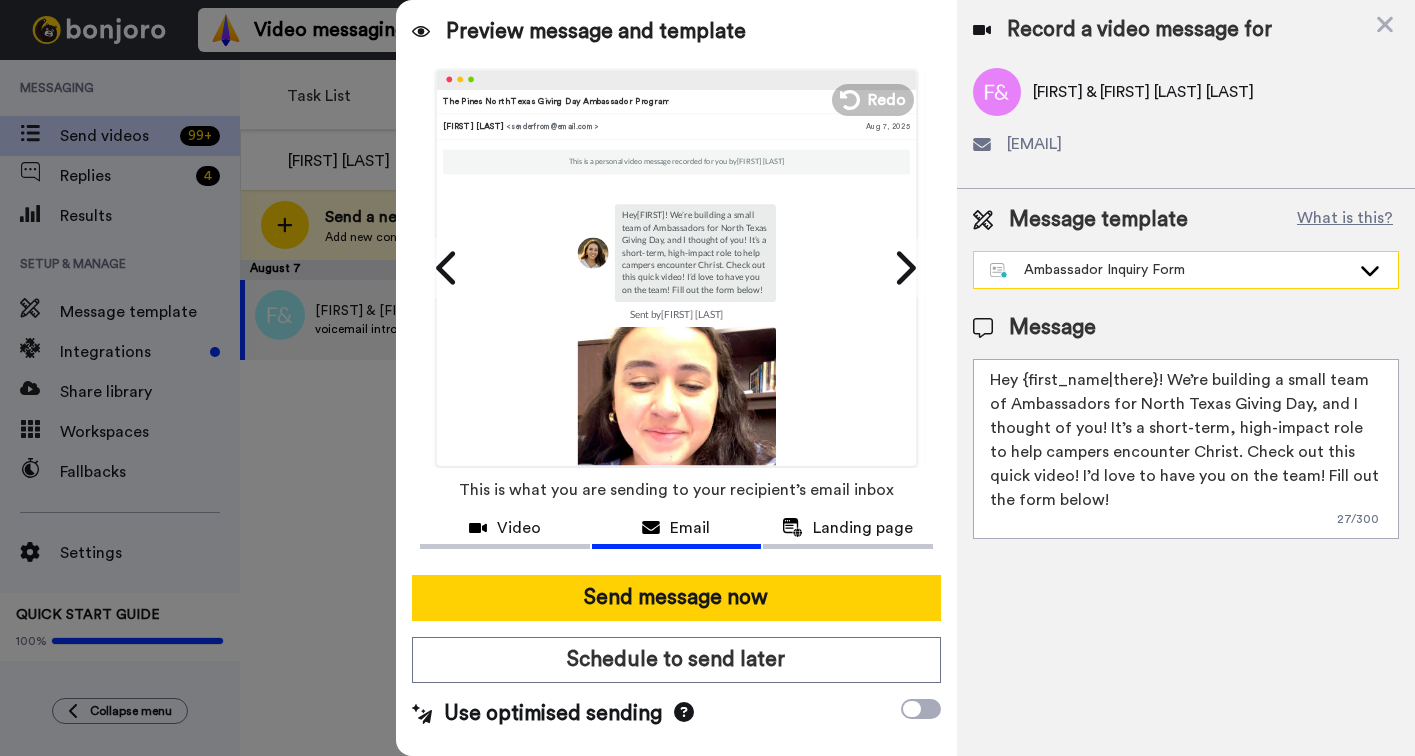 click on "Ambassador Inquiry Form" at bounding box center [1170, 270] 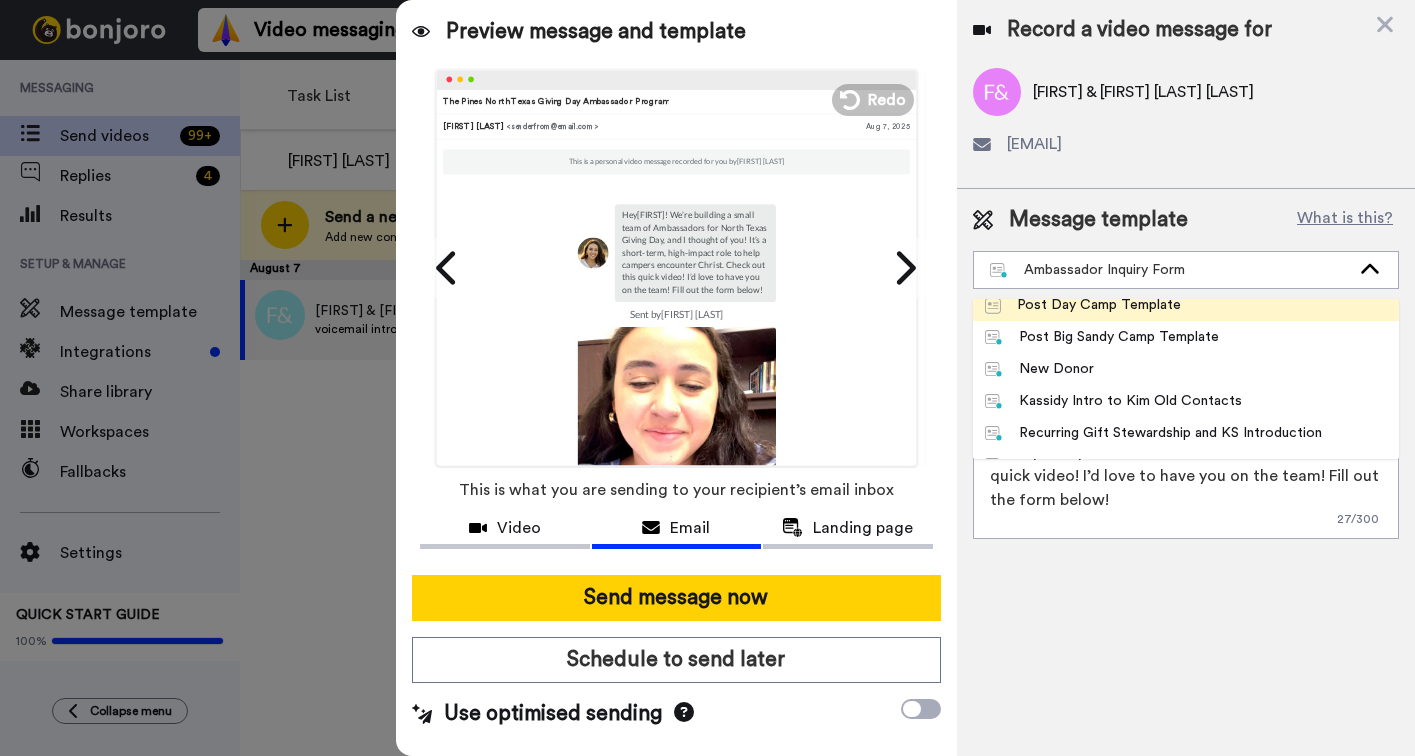 scroll, scrollTop: 110, scrollLeft: 0, axis: vertical 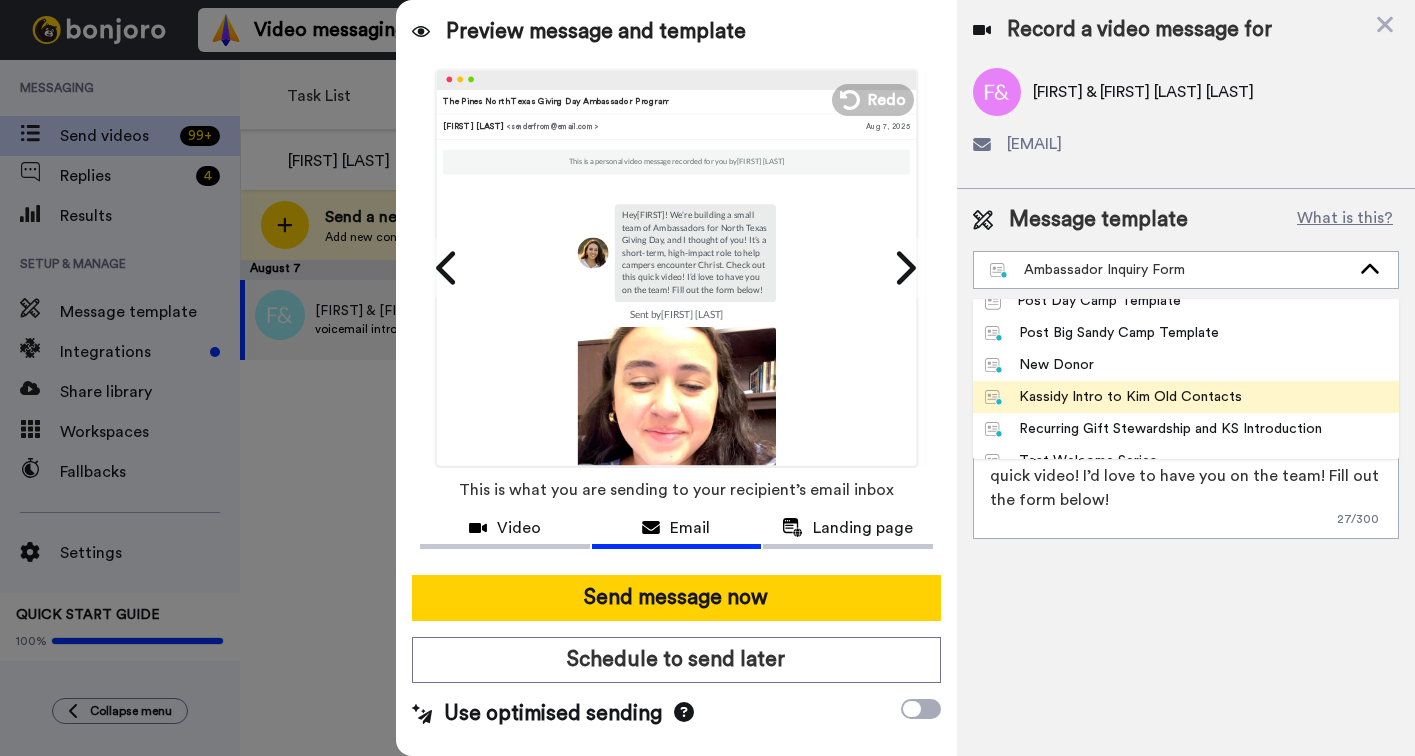 click on "Kassidy Intro to Kim Old Contacts" at bounding box center (1114, 397) 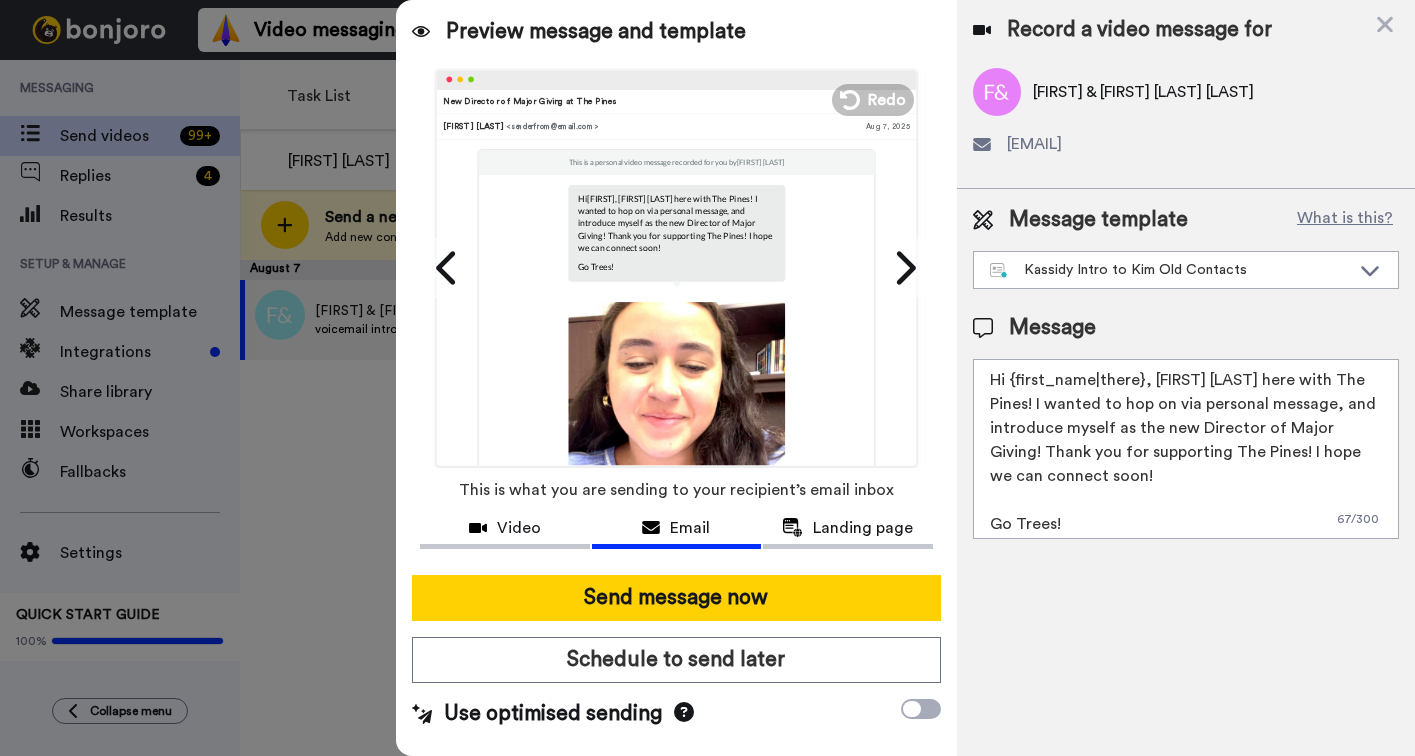 drag, startPoint x: 1141, startPoint y: 379, endPoint x: 1009, endPoint y: 386, distance: 132.18547 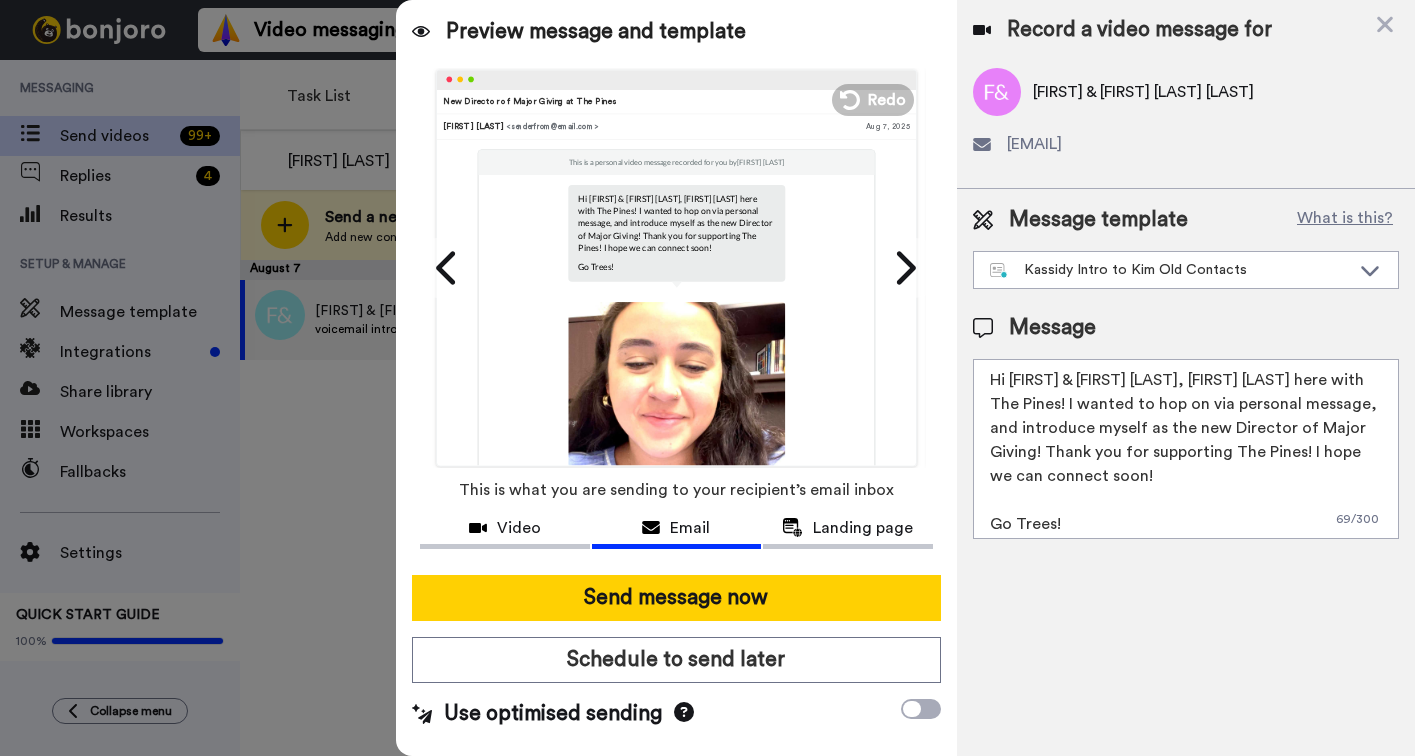 click on "Hi [FIRST] & [FIRST] [LAST], [FIRST] [LAST] here with The Pines! I wanted to hop on via personal message, and introduce myself as the new Director of Major Giving! Thank you for supporting The Pines! I hope we can connect soon!
Go Trees!" at bounding box center (1186, 449) 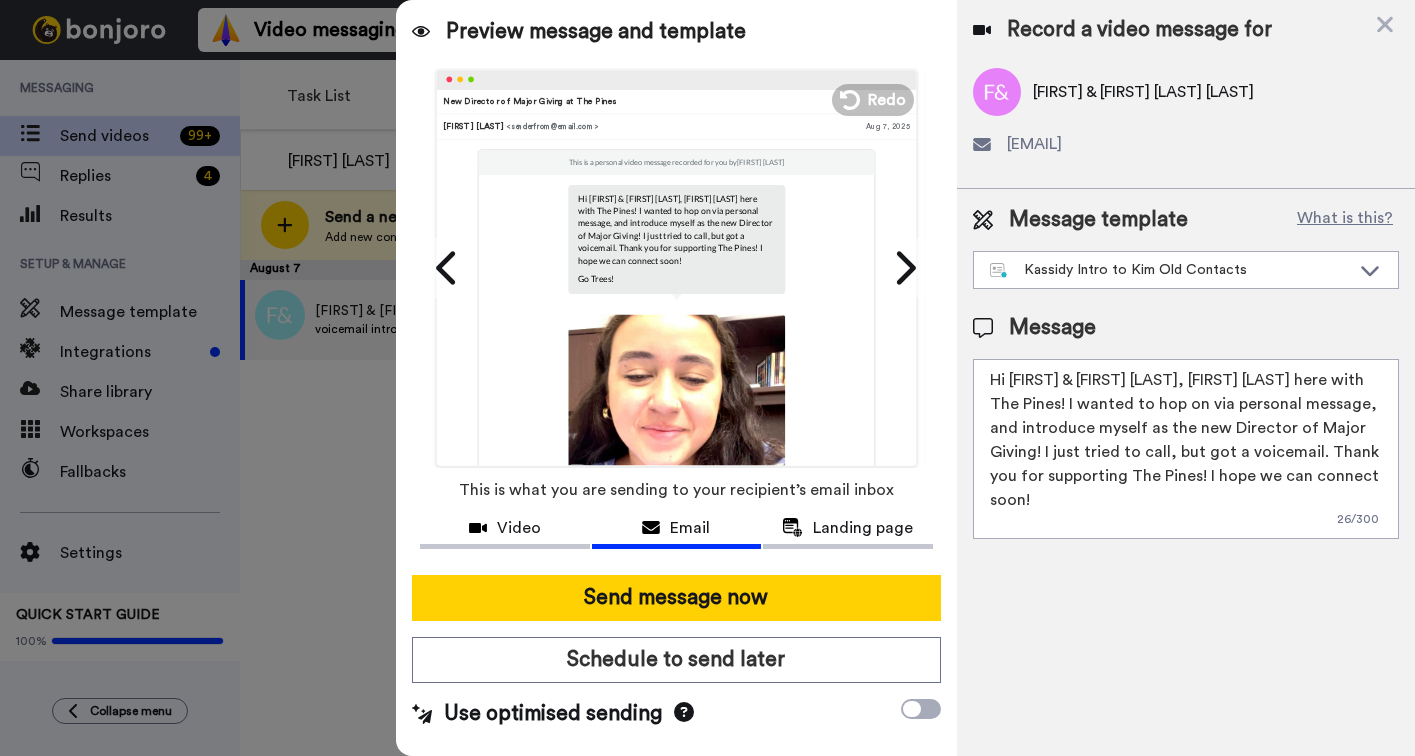 drag, startPoint x: 1104, startPoint y: 503, endPoint x: 1320, endPoint y: 457, distance: 220.84384 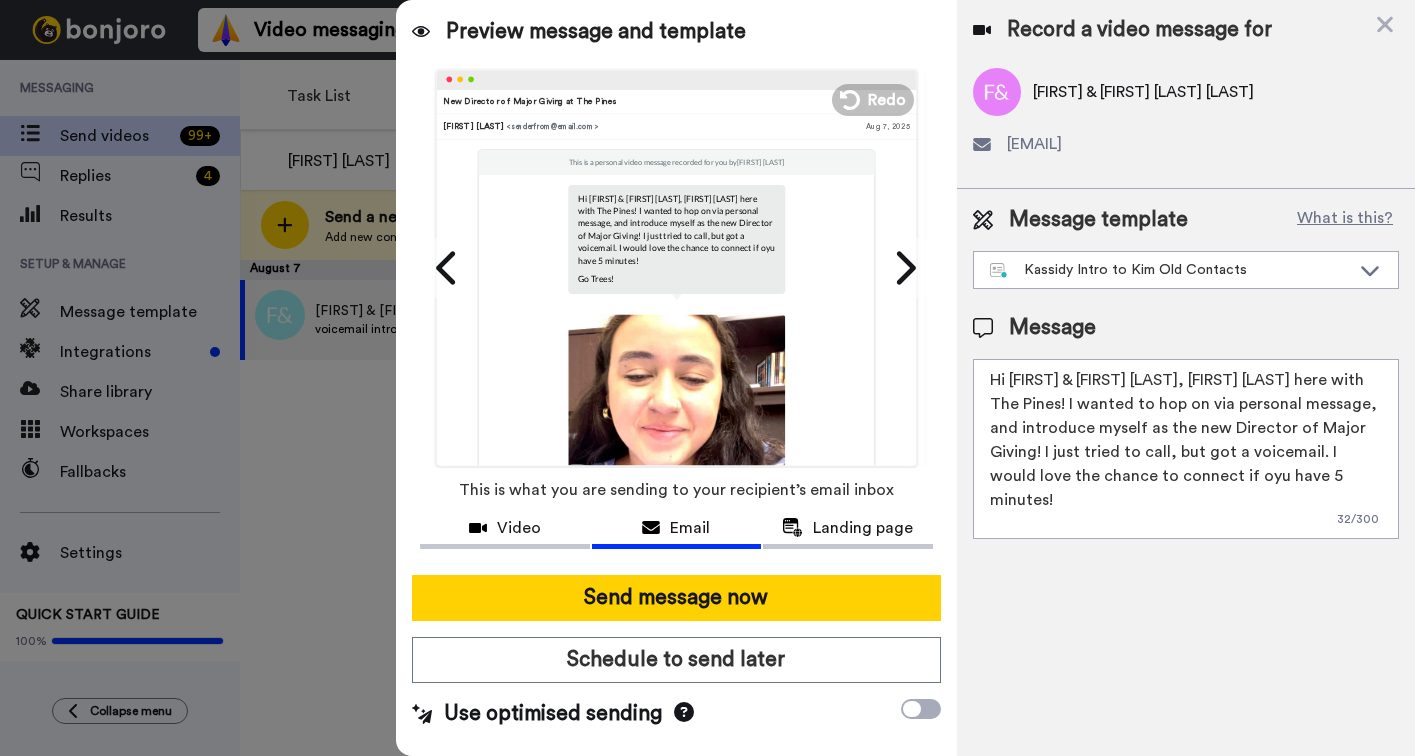click on "Hi [FIRST] & [FIRST] [LAST], [FIRST] [LAST] here with The Pines! I wanted to hop on via personal message, and introduce myself as the new Director of Major Giving! I just tried to call, but got a voicemail. I would love the chance to connect if oyu have 5 minutes!
Go Trees!" at bounding box center (1186, 449) 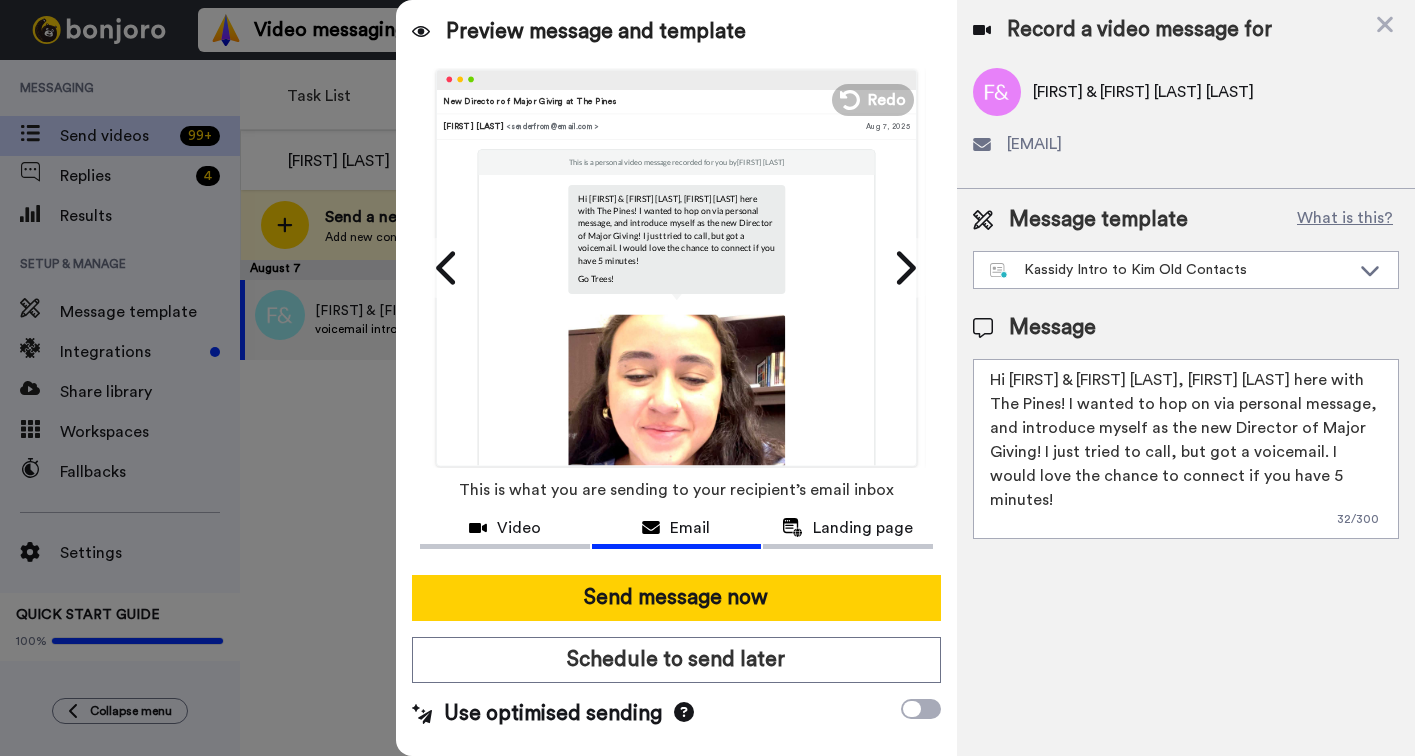 click on "Hi [FIRST] & [FIRST] [LAST], [FIRST] [LAST] here with The Pines! I wanted to hop on via personal message, and introduce myself as the new Director of Major Giving! I just tried to call, but got a voicemail. I would love the chance to connect if you have 5 minutes!
Go Trees!" at bounding box center (1186, 449) 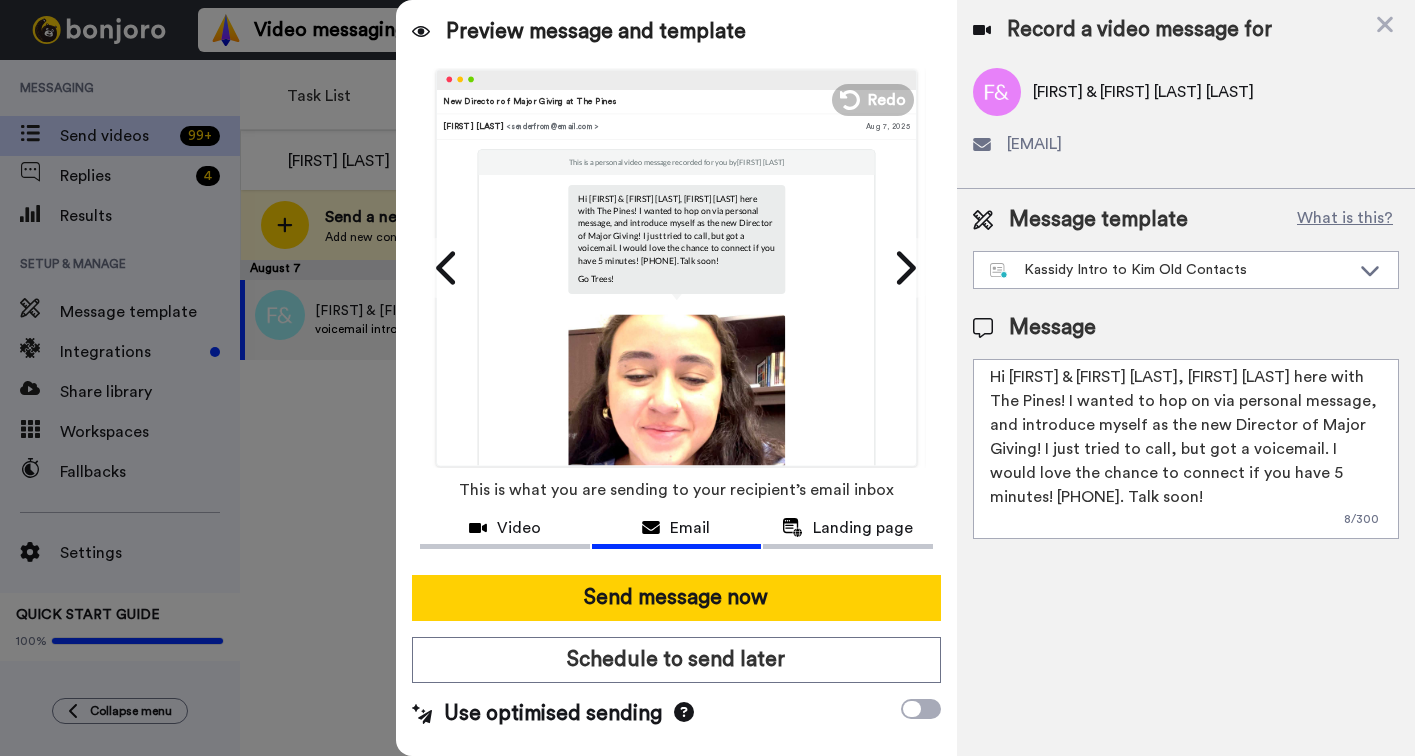 scroll, scrollTop: 0, scrollLeft: 0, axis: both 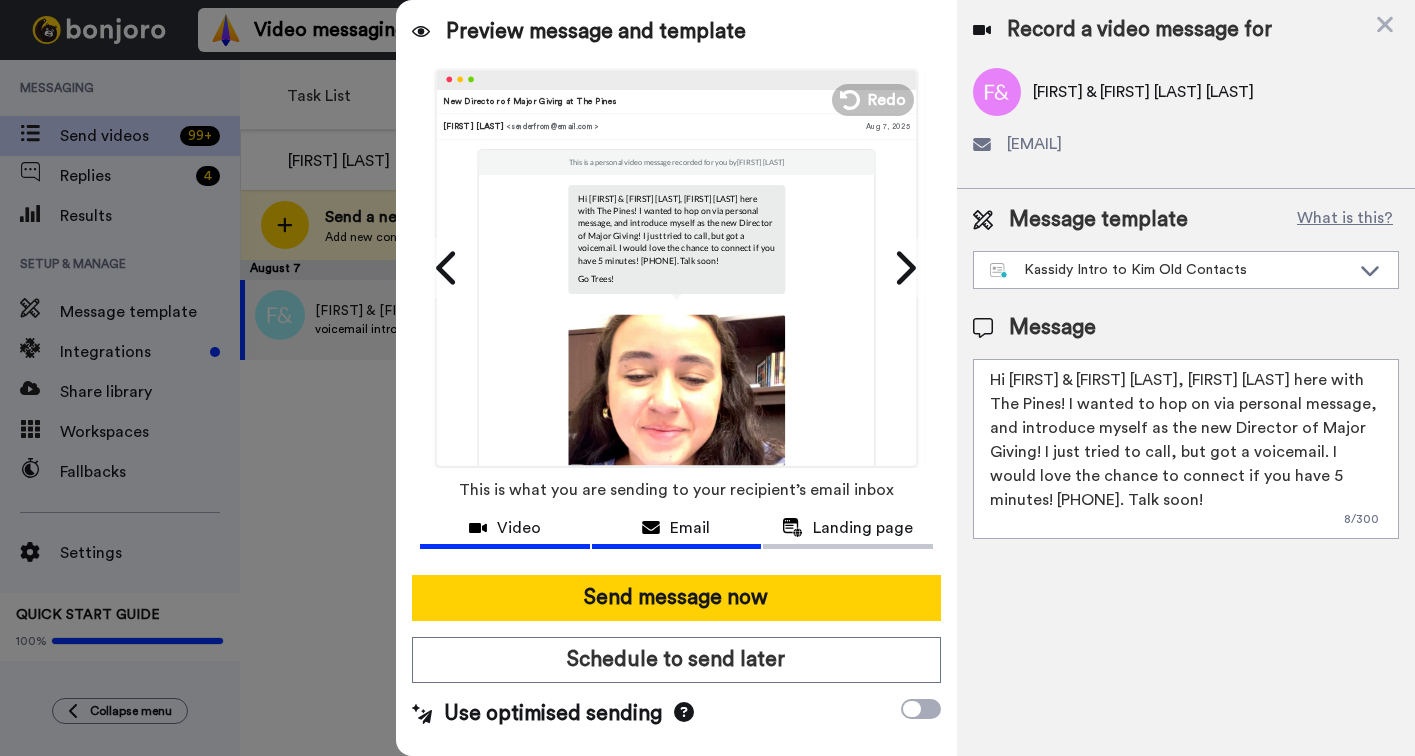 type on "Hi [FIRST] & [FIRST] [LAST], [FIRST] [LAST] here with The Pines! I wanted to hop on via personal message, and introduce myself as the new Director of Major Giving! I just tried to call, but got a voicemail. I would love the chance to connect if you have 5 minutes! [PHONE]. Talk soon!
Go Trees!" 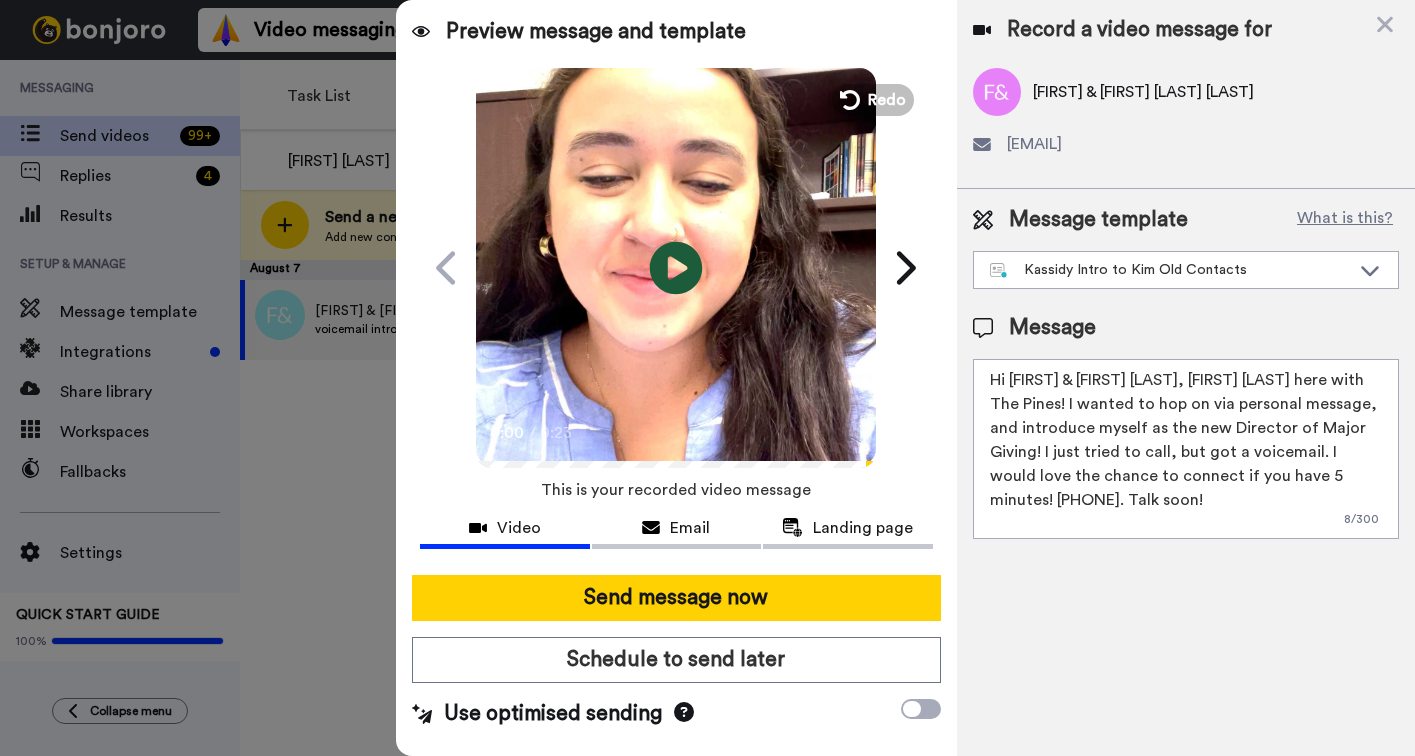 click 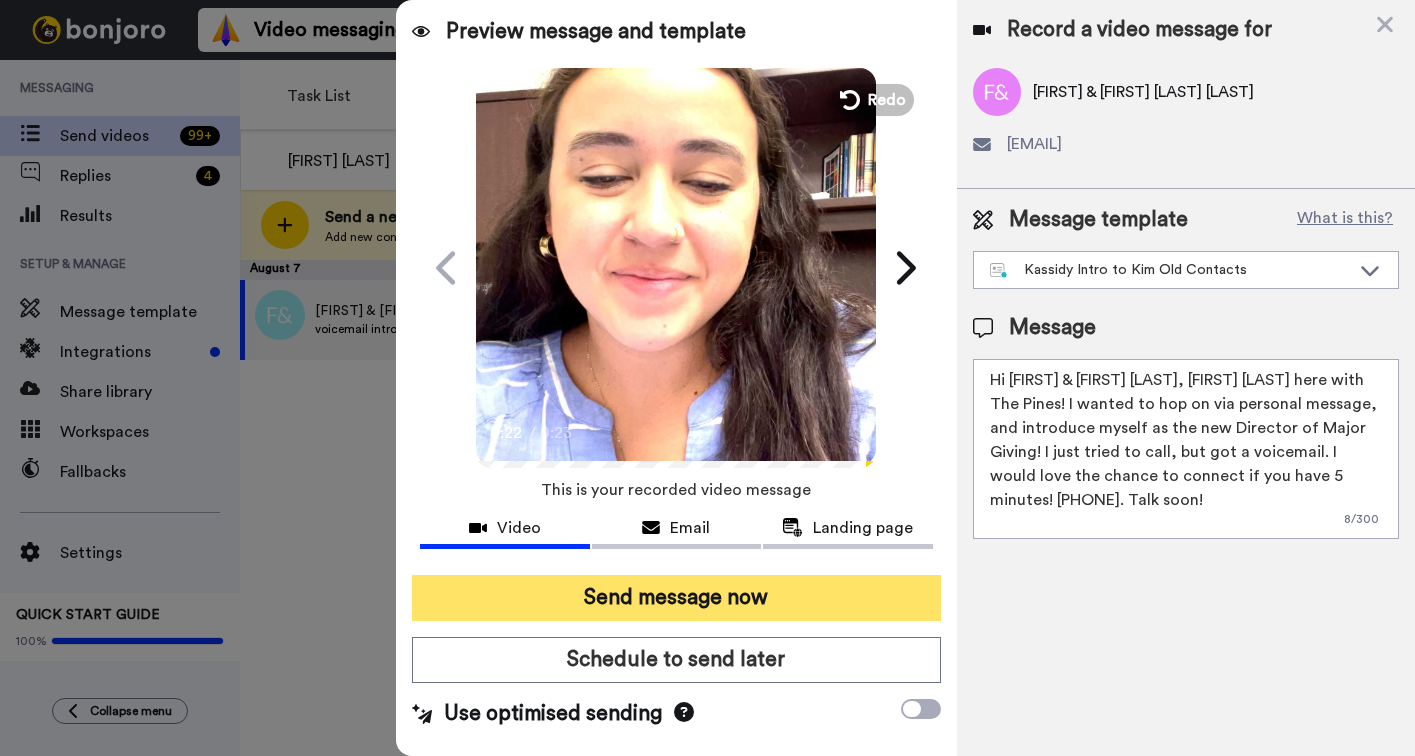 click on "Send message now" at bounding box center (676, 598) 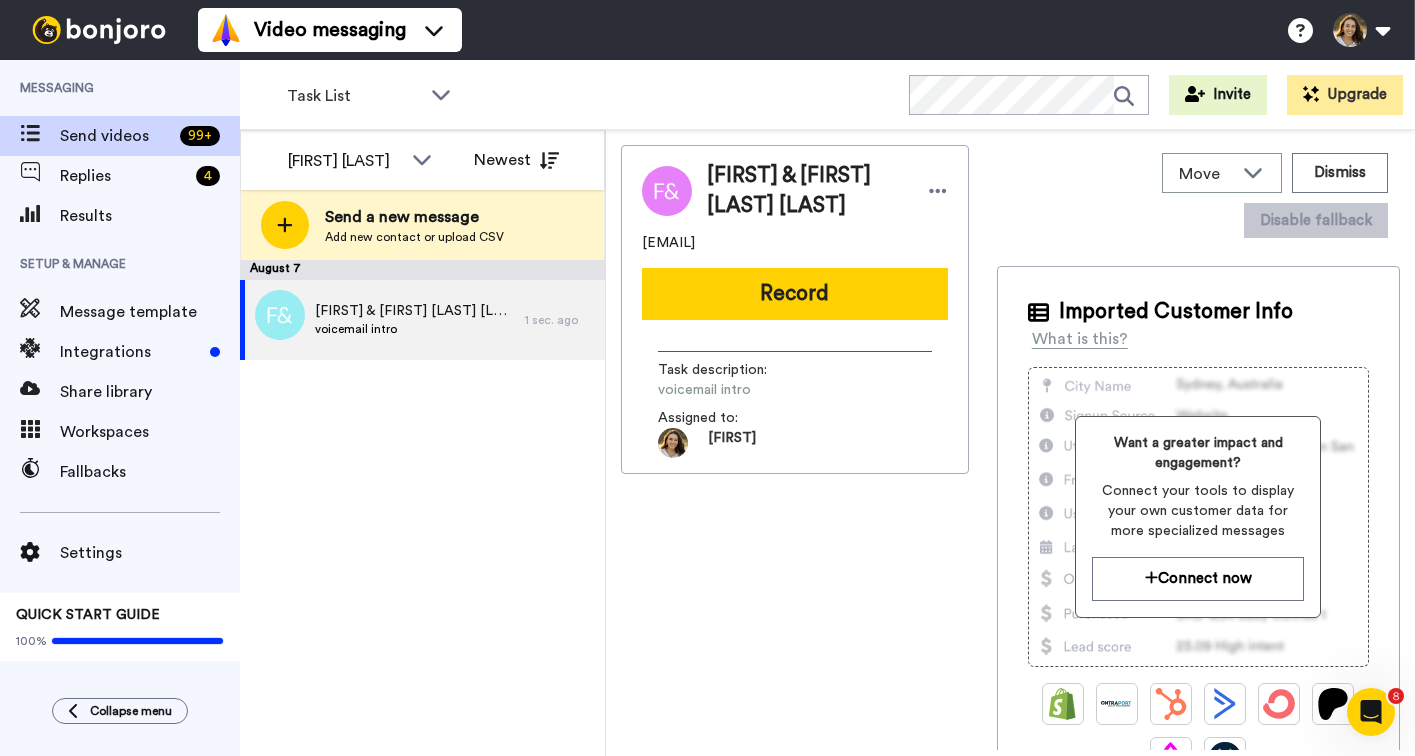 scroll, scrollTop: 0, scrollLeft: 0, axis: both 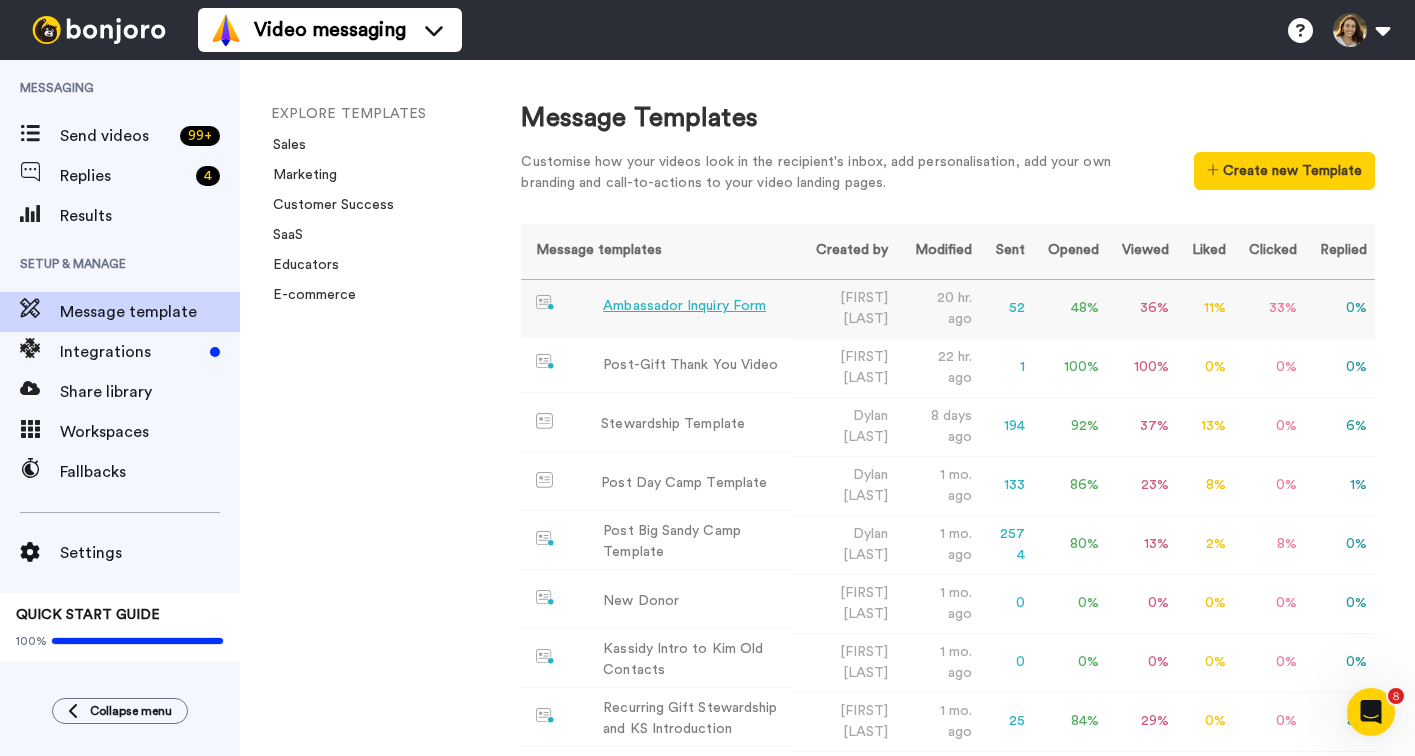 click on "Ambassador Inquiry Form" at bounding box center [684, 306] 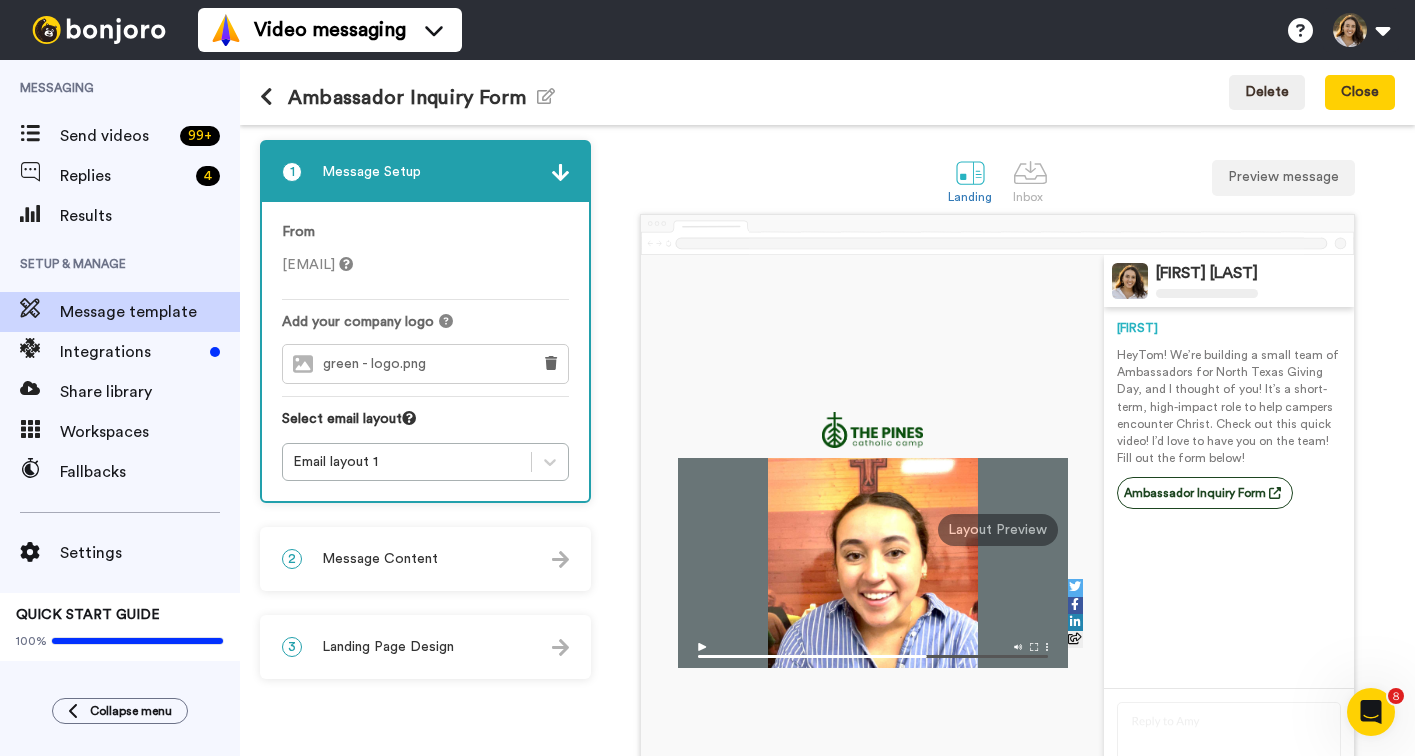 click on "2 Message Content" at bounding box center (425, 559) 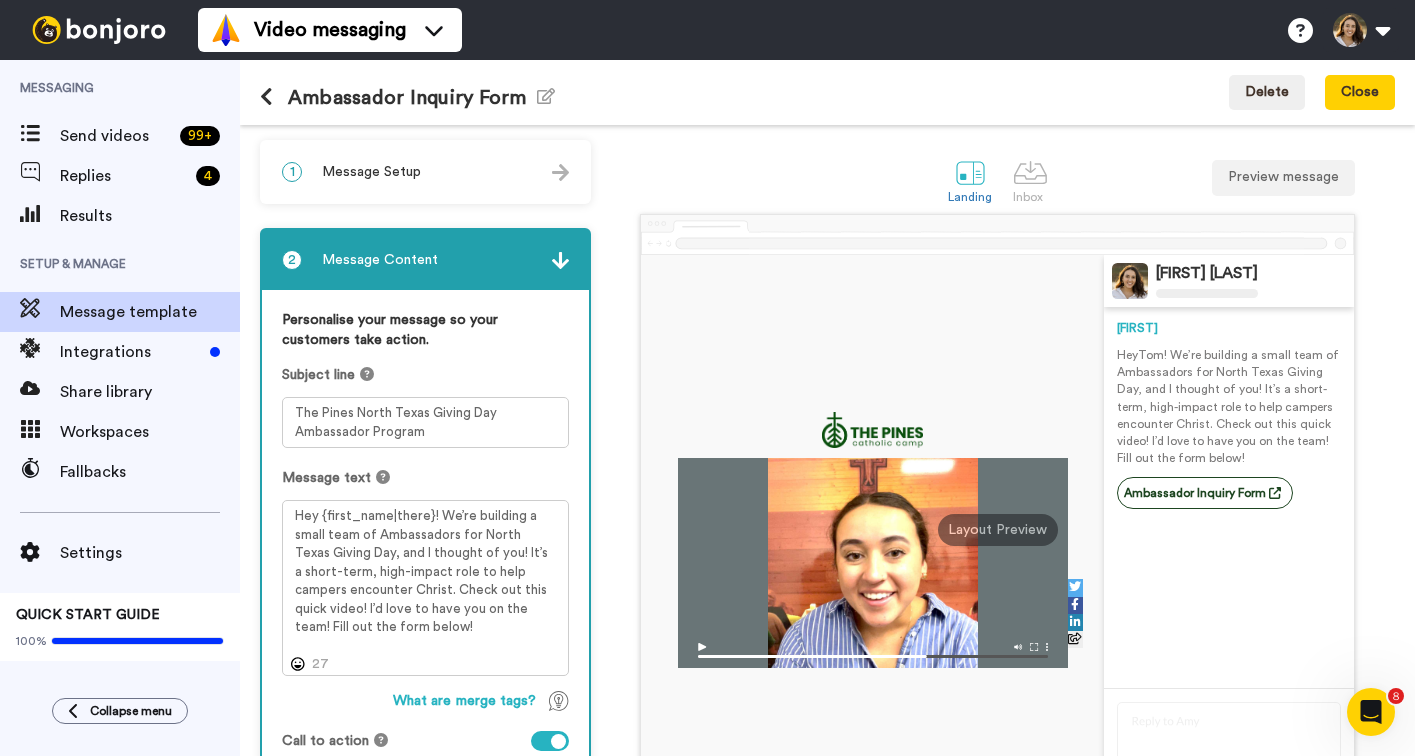 click at bounding box center (266, 97) 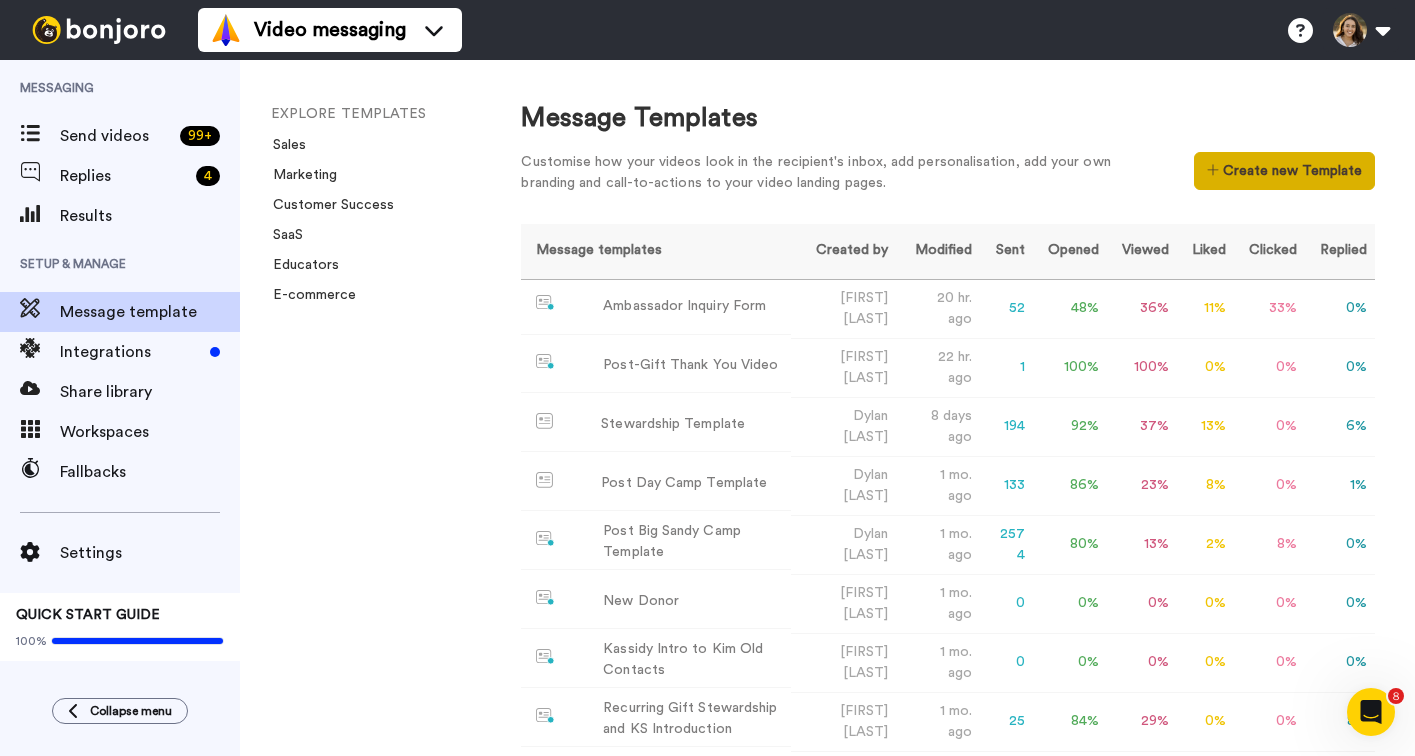 click on "Create new Template" at bounding box center (1284, 171) 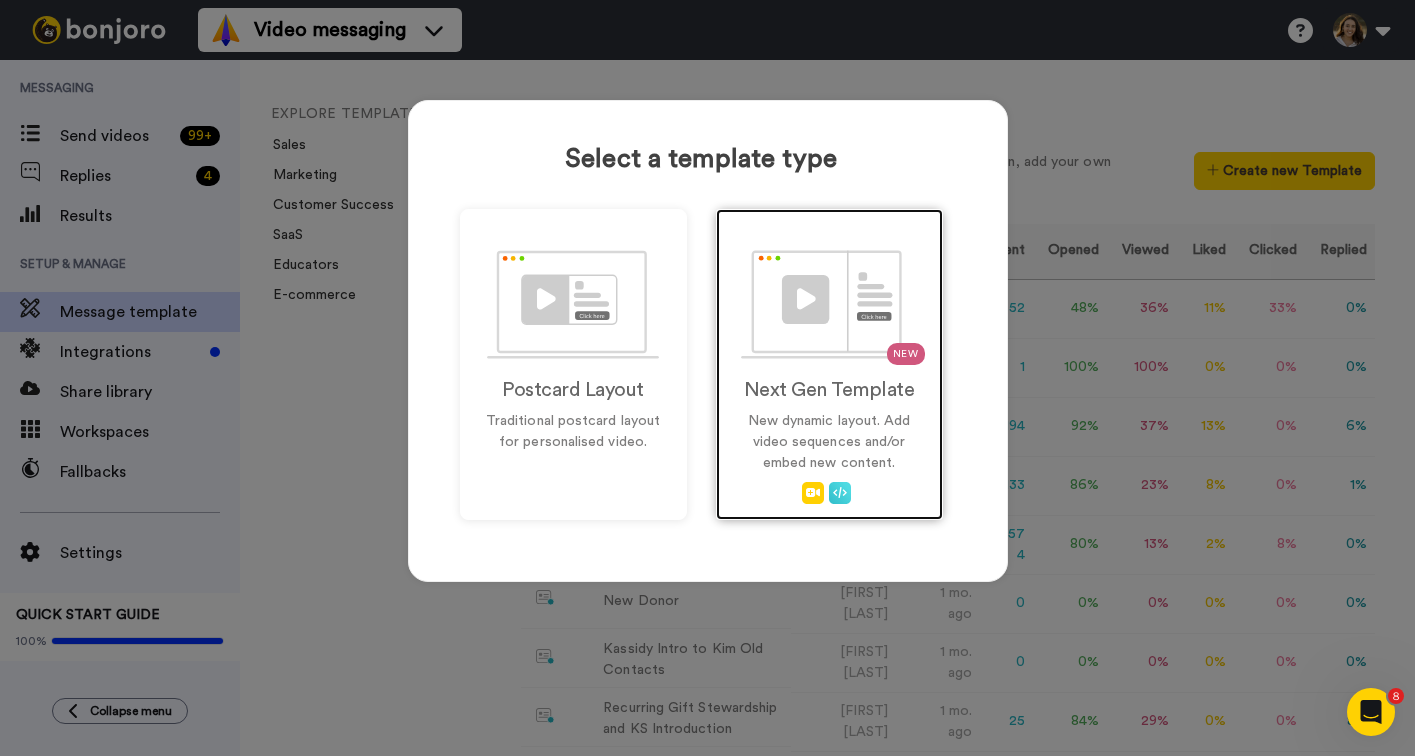 click on "NEW Next Gen Template New dynamic layout. Add video sequences and/or embed new content." at bounding box center (829, 364) 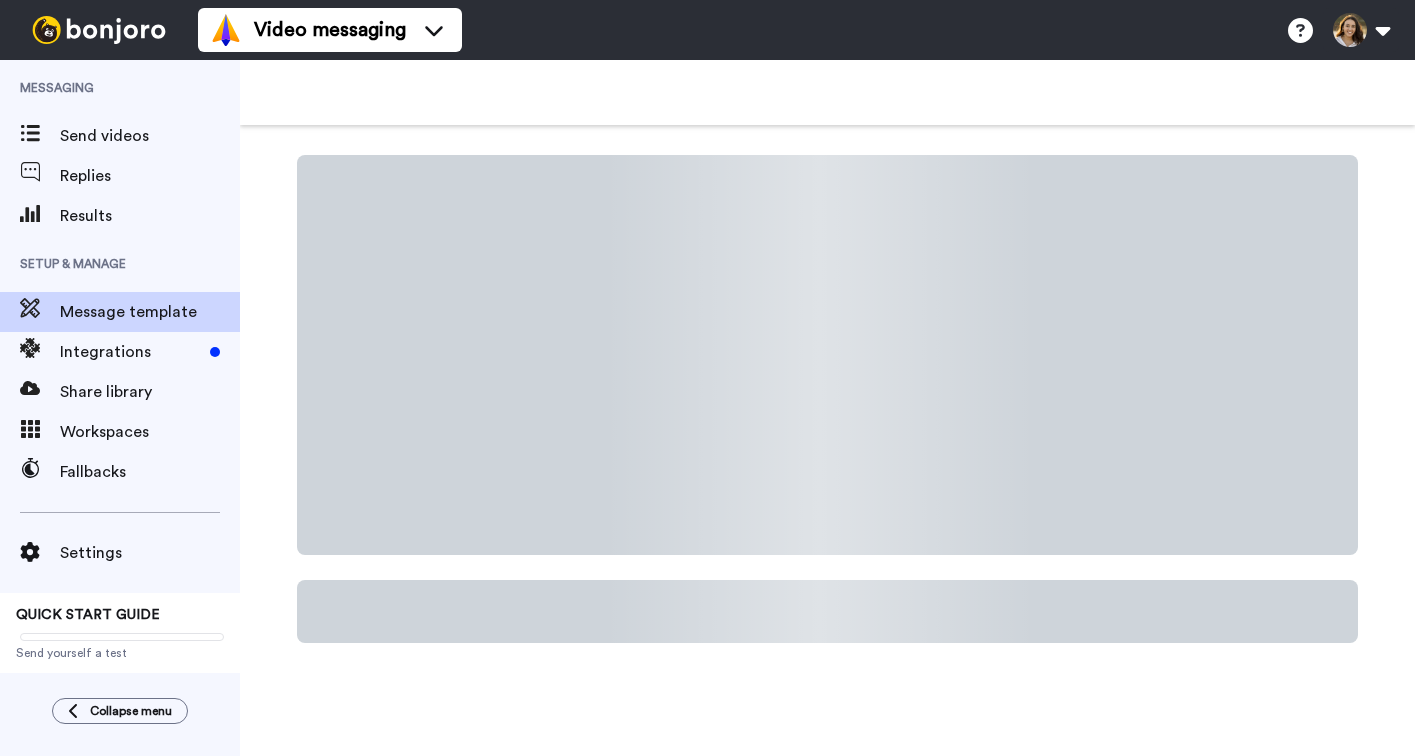 scroll, scrollTop: 0, scrollLeft: 0, axis: both 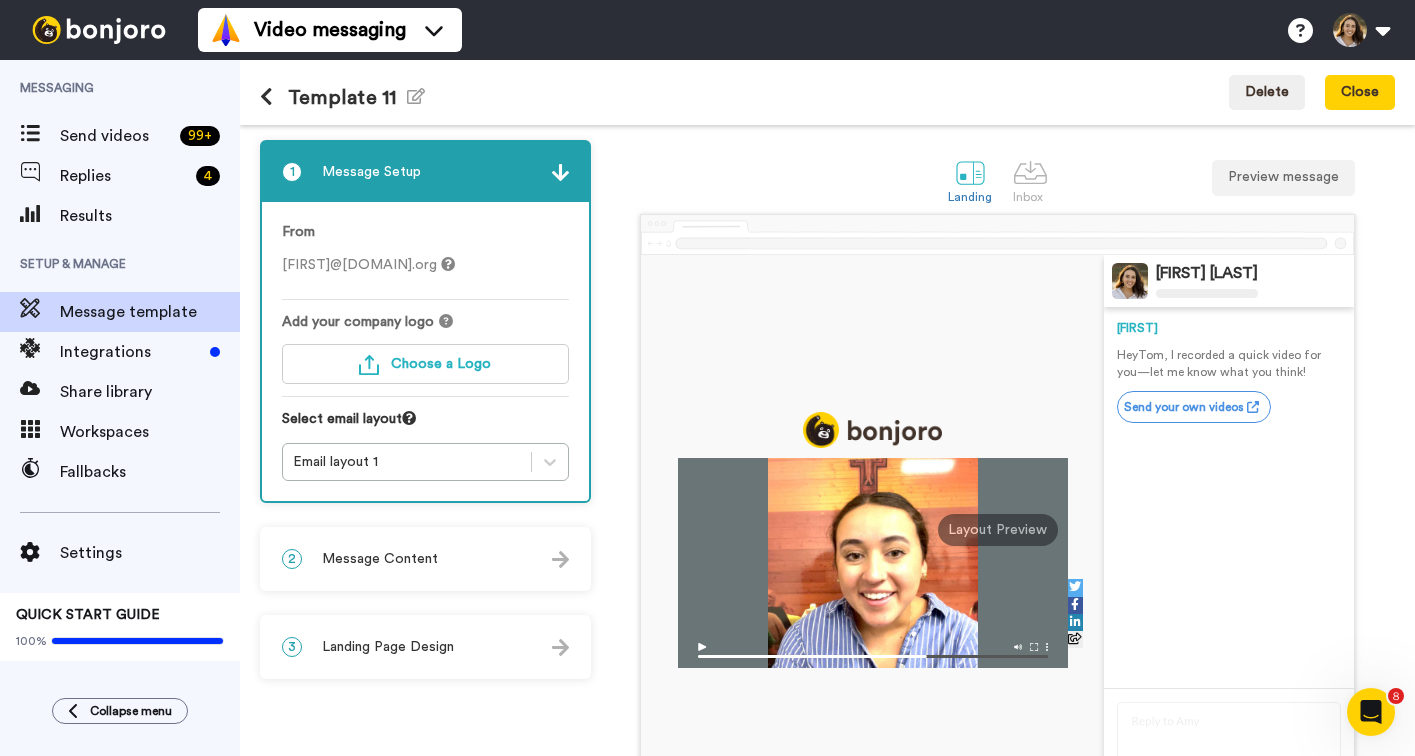 click on "Message Content" at bounding box center (380, 559) 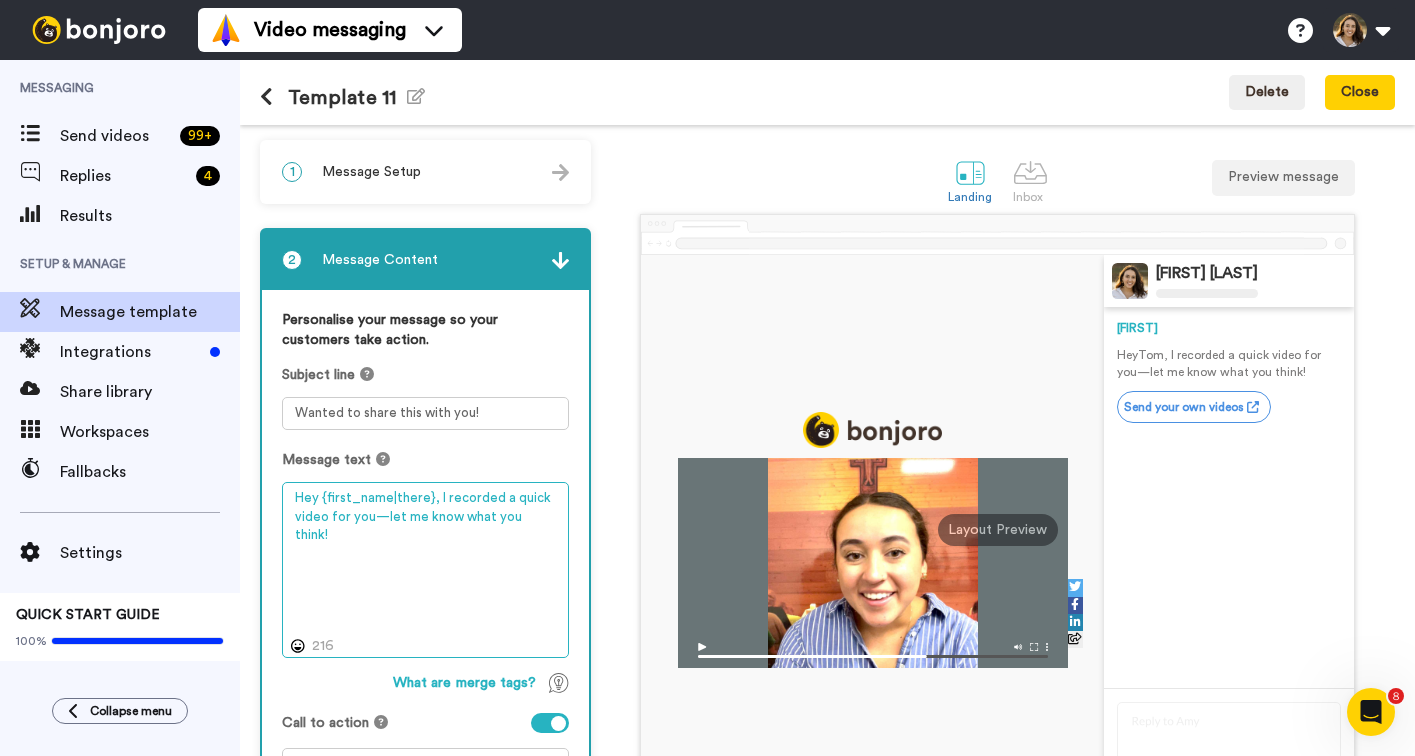 drag, startPoint x: 548, startPoint y: 523, endPoint x: 436, endPoint y: 498, distance: 114.75626 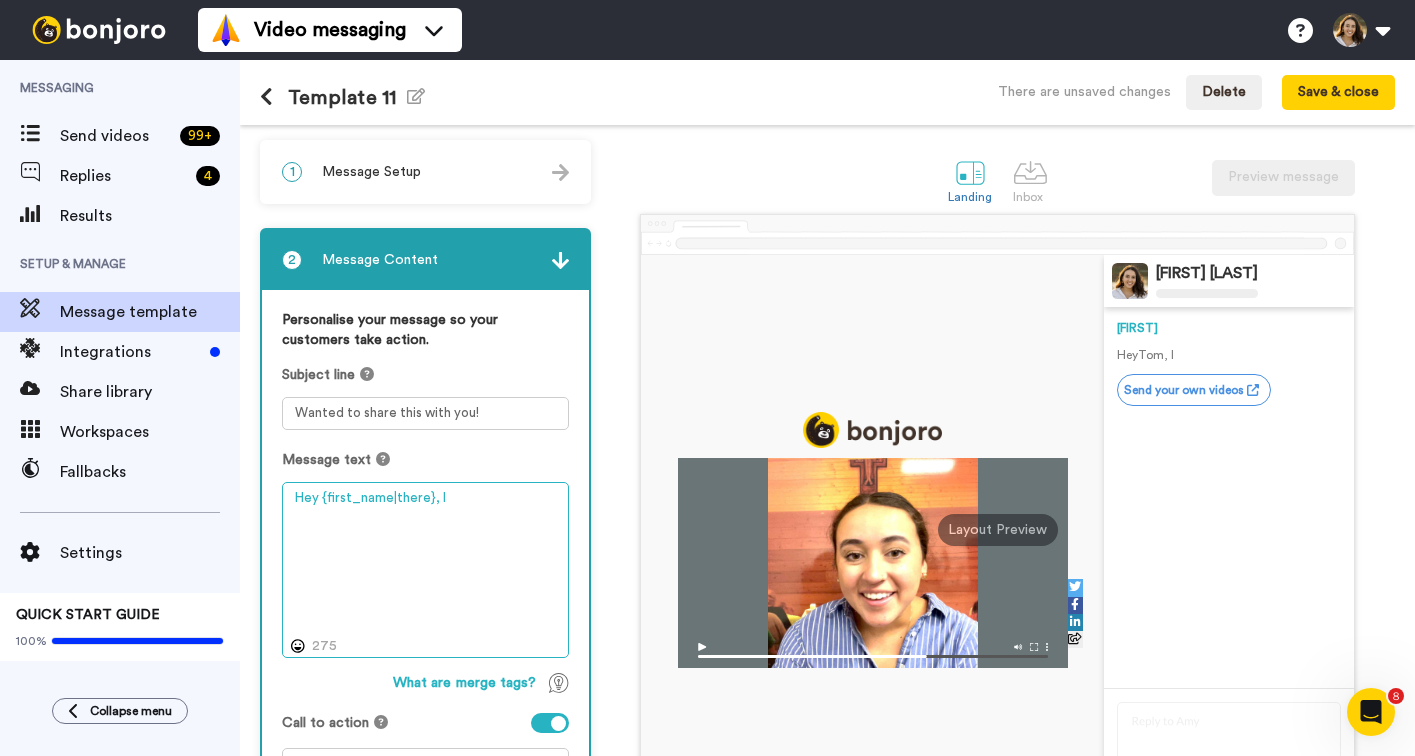 paste on "Hi Fred & Mary Lynn, [FIRST] [LAST] here with The Pines! I wanted to hop on via personal message, and introduce myself as the new Director of Major Giving! I just tried to call, but got a voicemail. I would love the chance to connect if you have 5 minutes! [PHONE]. Talk" 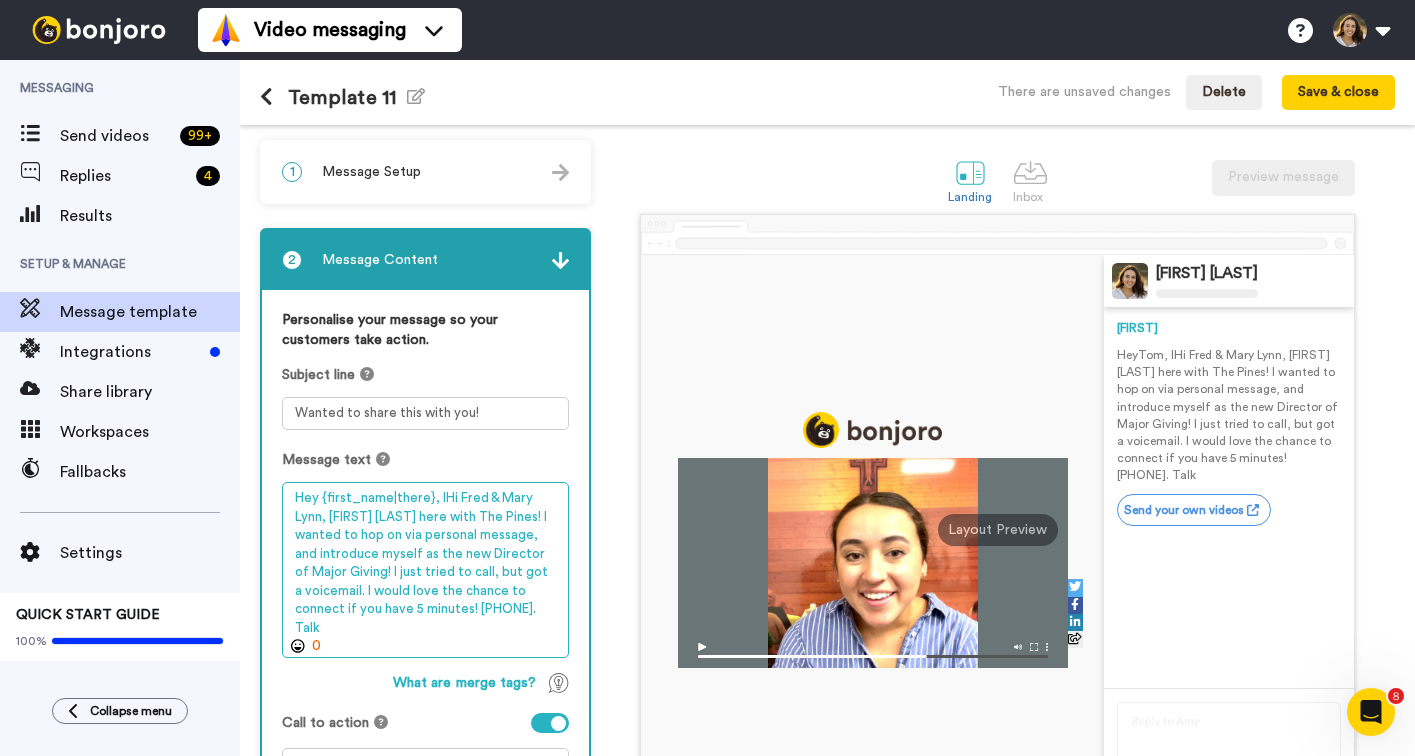 drag, startPoint x: 331, startPoint y: 524, endPoint x: 436, endPoint y: 495, distance: 108.93117 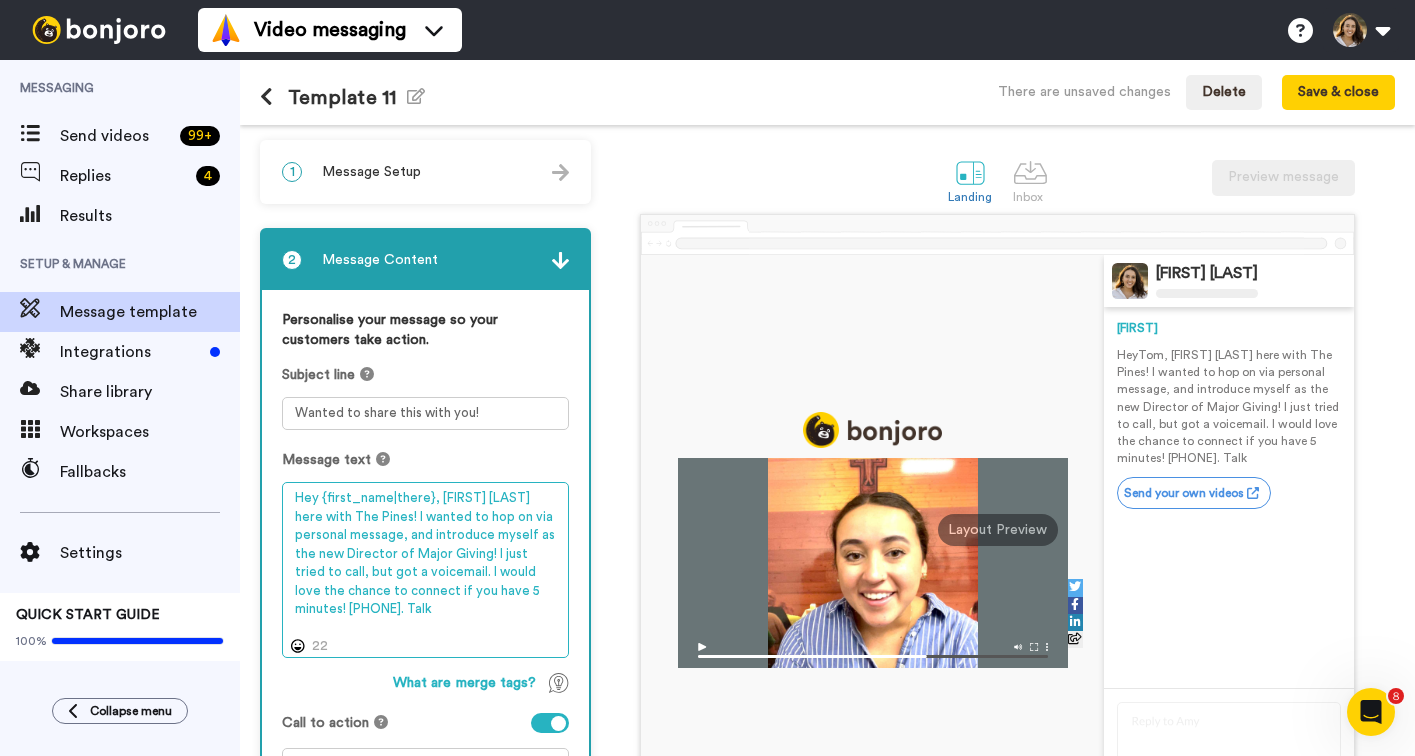drag, startPoint x: 494, startPoint y: 556, endPoint x: 418, endPoint y: 519, distance: 84.5281 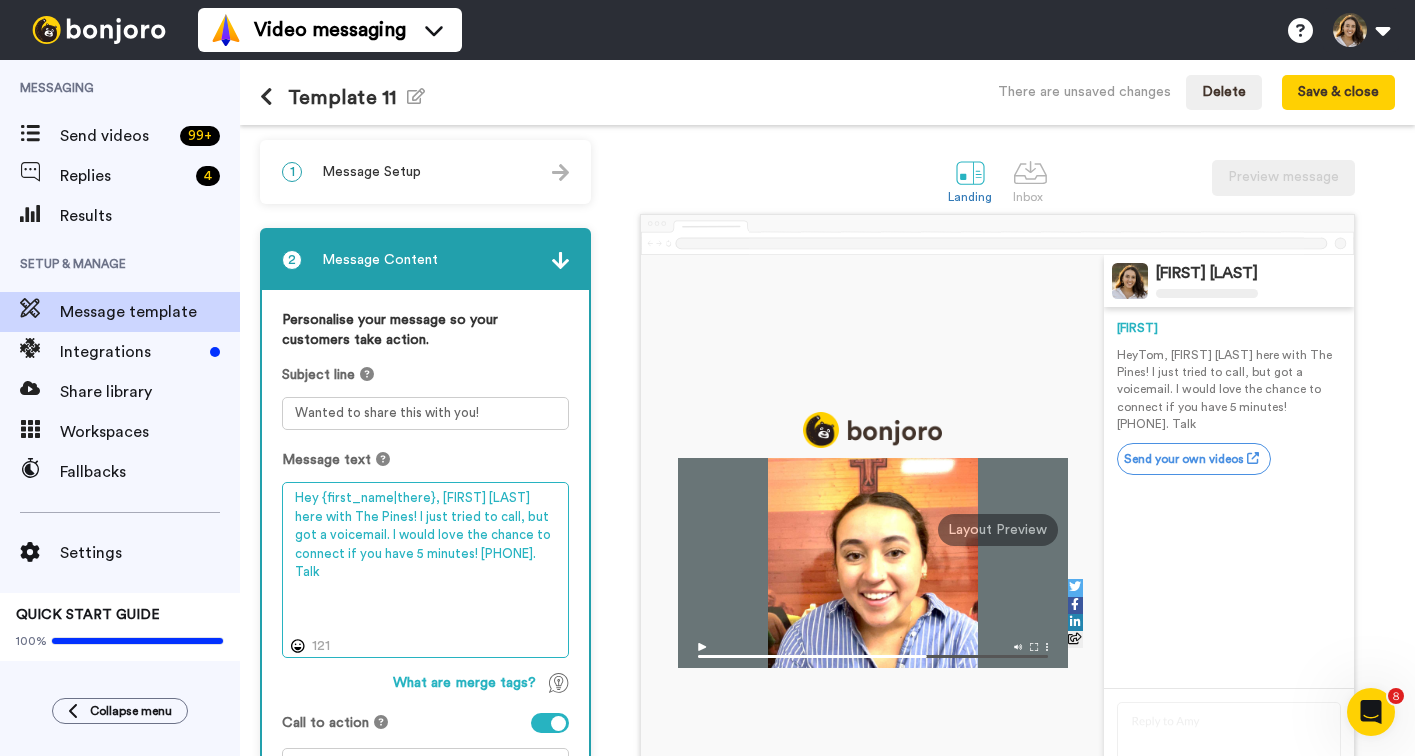 click on "Hey {first_name|there}, [FIRST] [LAST] here with The Pines! I just tried to call, but got a voicemail. I would love the chance to connect if you have 5 minutes! [PHONE]. Talk" at bounding box center (425, 570) 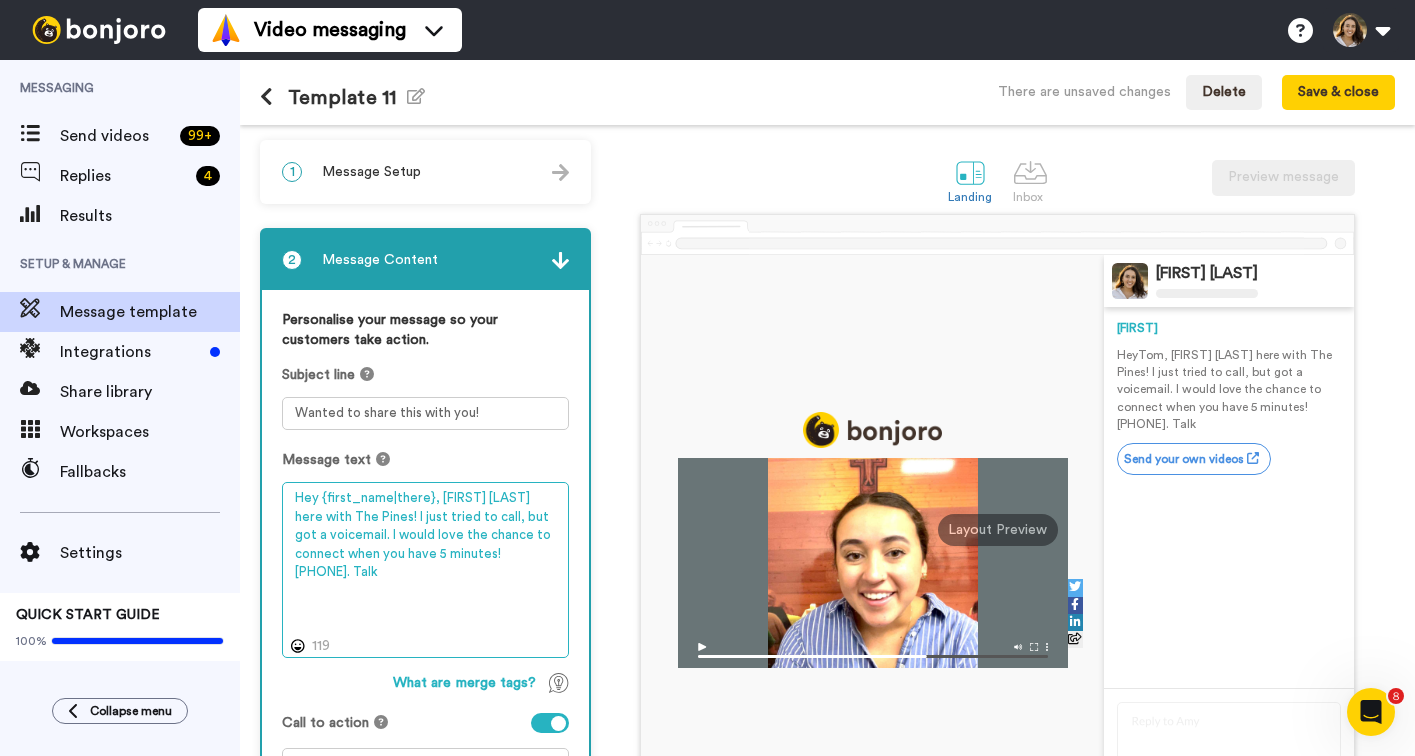 click on "Hey {first_name|there}, [FIRST] [LAST] here with The Pines! I just tried to call, but got a voicemail. I would love the chance to connect when you have 5 minutes! [PHONE]. Talk" at bounding box center [425, 570] 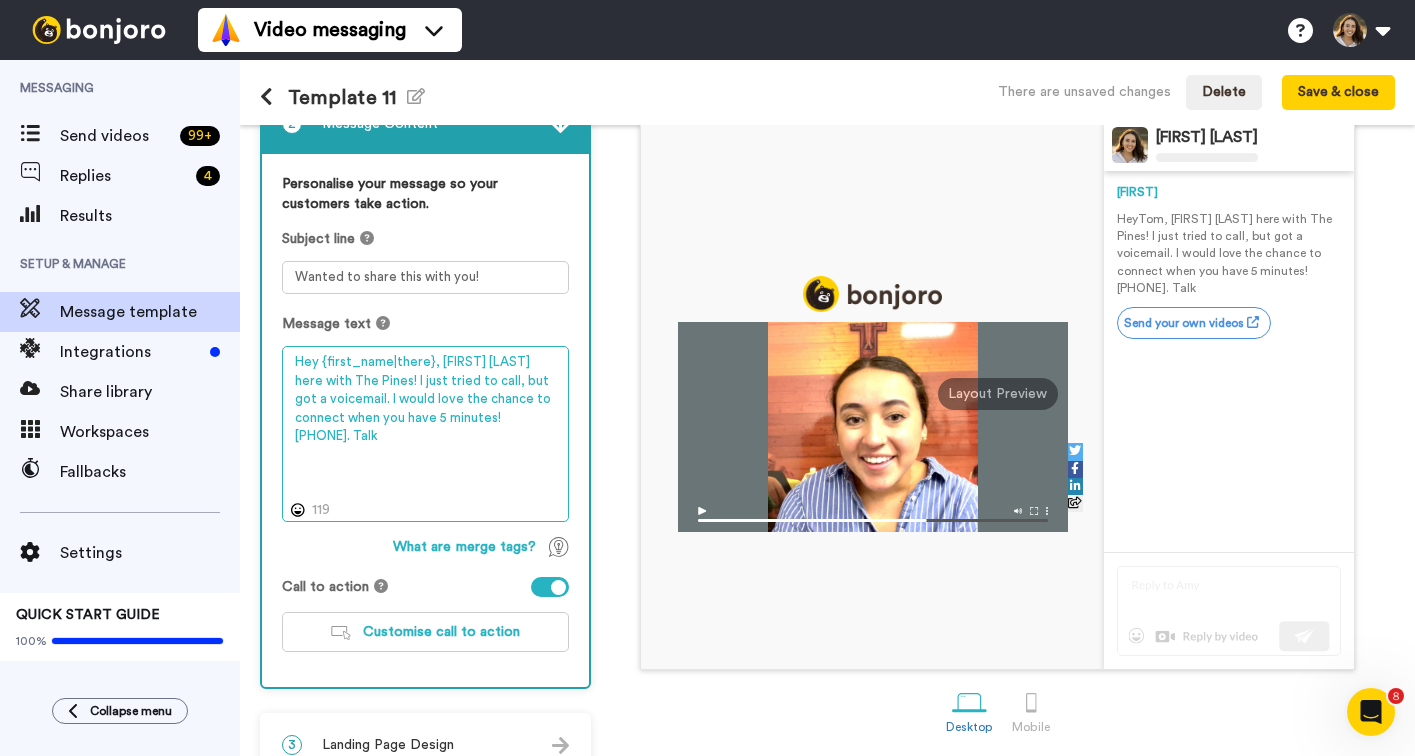 scroll, scrollTop: 129, scrollLeft: 0, axis: vertical 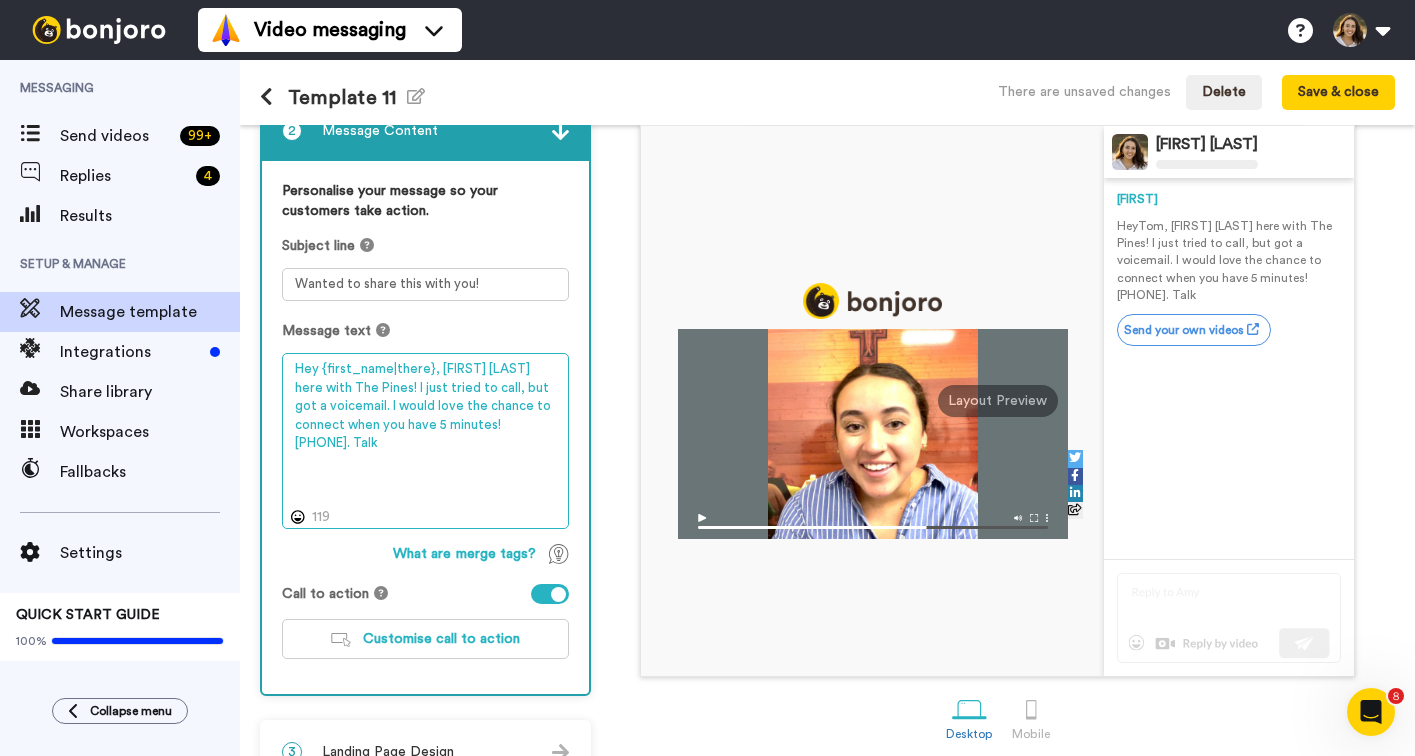 click on "Hey {first_name|there}, [FIRST] [LAST] here with The Pines! I just tried to call, but got a voicemail. I would love the chance to connect when you have 5 minutes! [PHONE]. Talk" at bounding box center [425, 441] 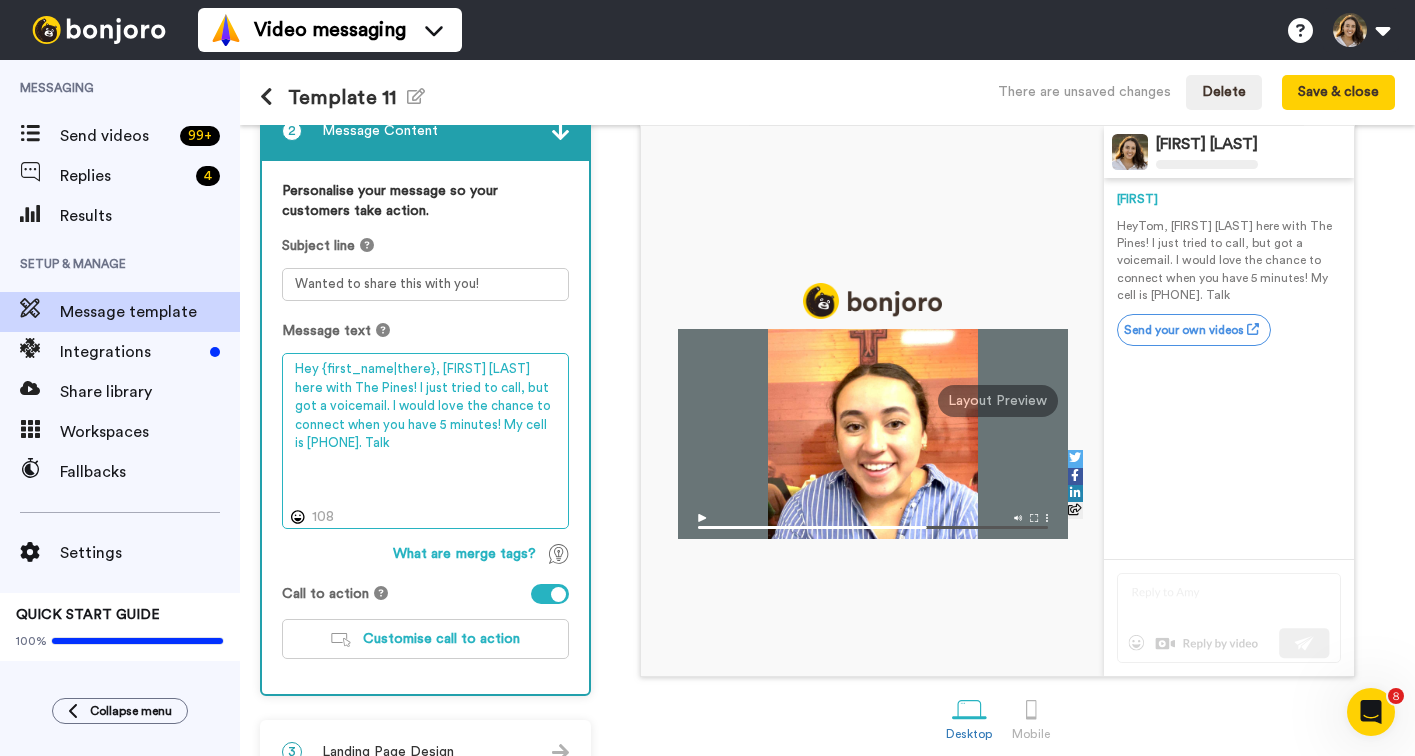drag, startPoint x: 426, startPoint y: 444, endPoint x: 386, endPoint y: 444, distance: 40 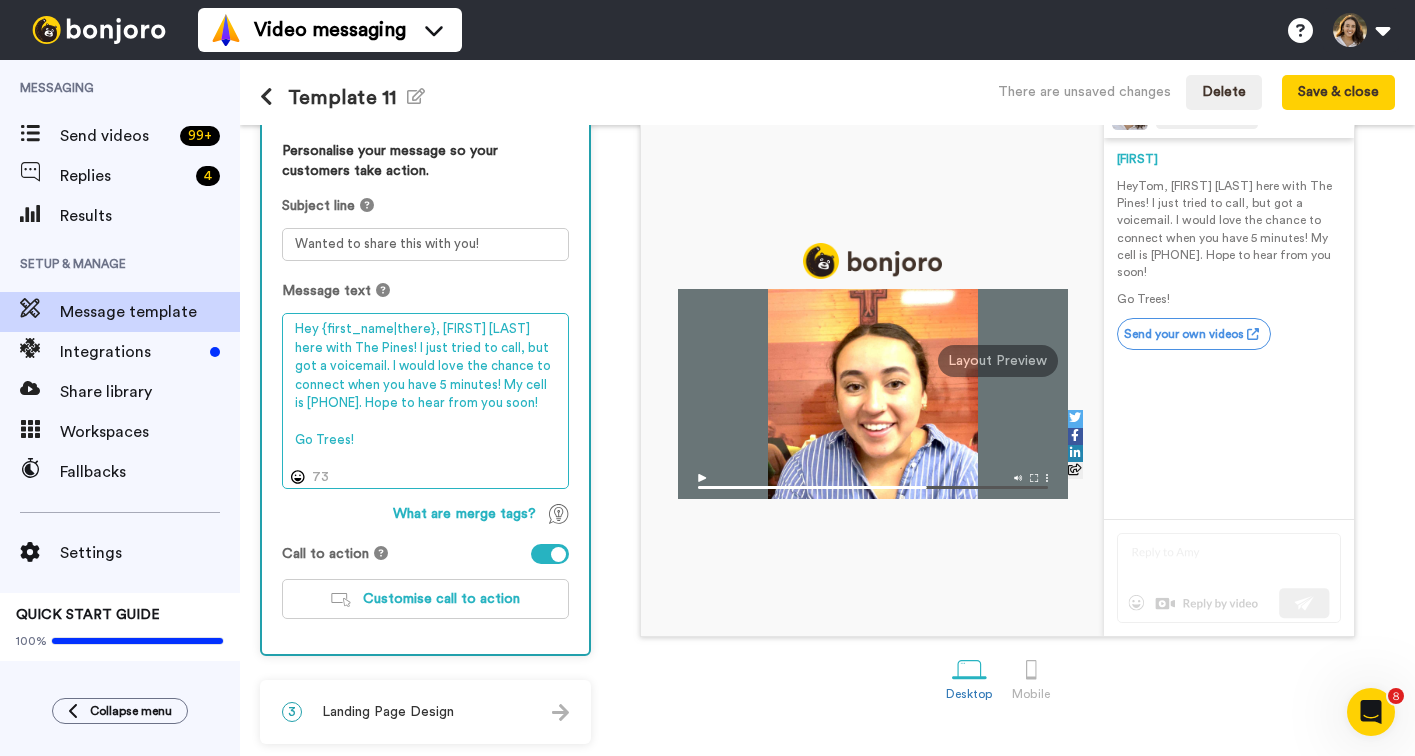 scroll, scrollTop: 172, scrollLeft: 0, axis: vertical 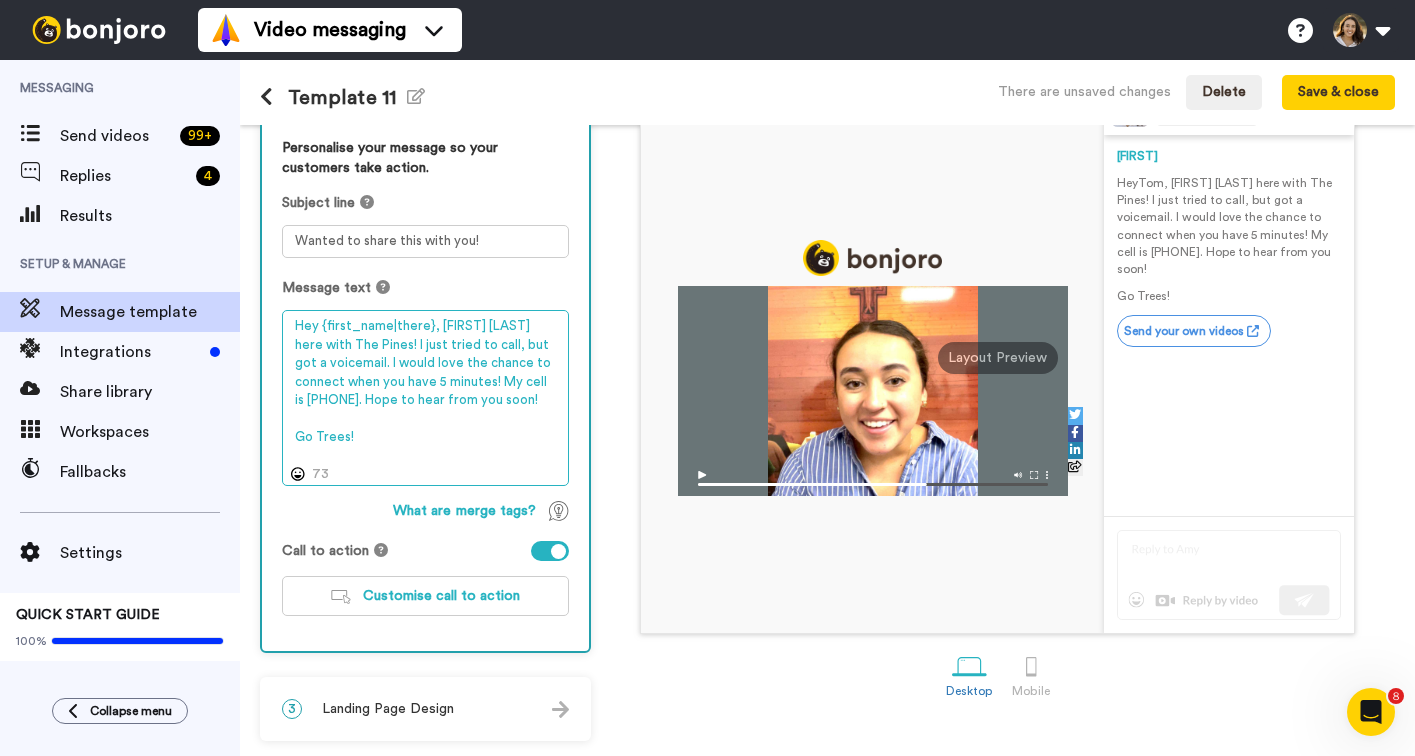 type on "Hey {first_name|there}, Kassidy Sanders here with The Pines! I just tried to call, but got a voicemail. I would love the chance to connect when you have 5 minutes! My cell is 9728974873. Hope to hear from you soon!
Go Trees!" 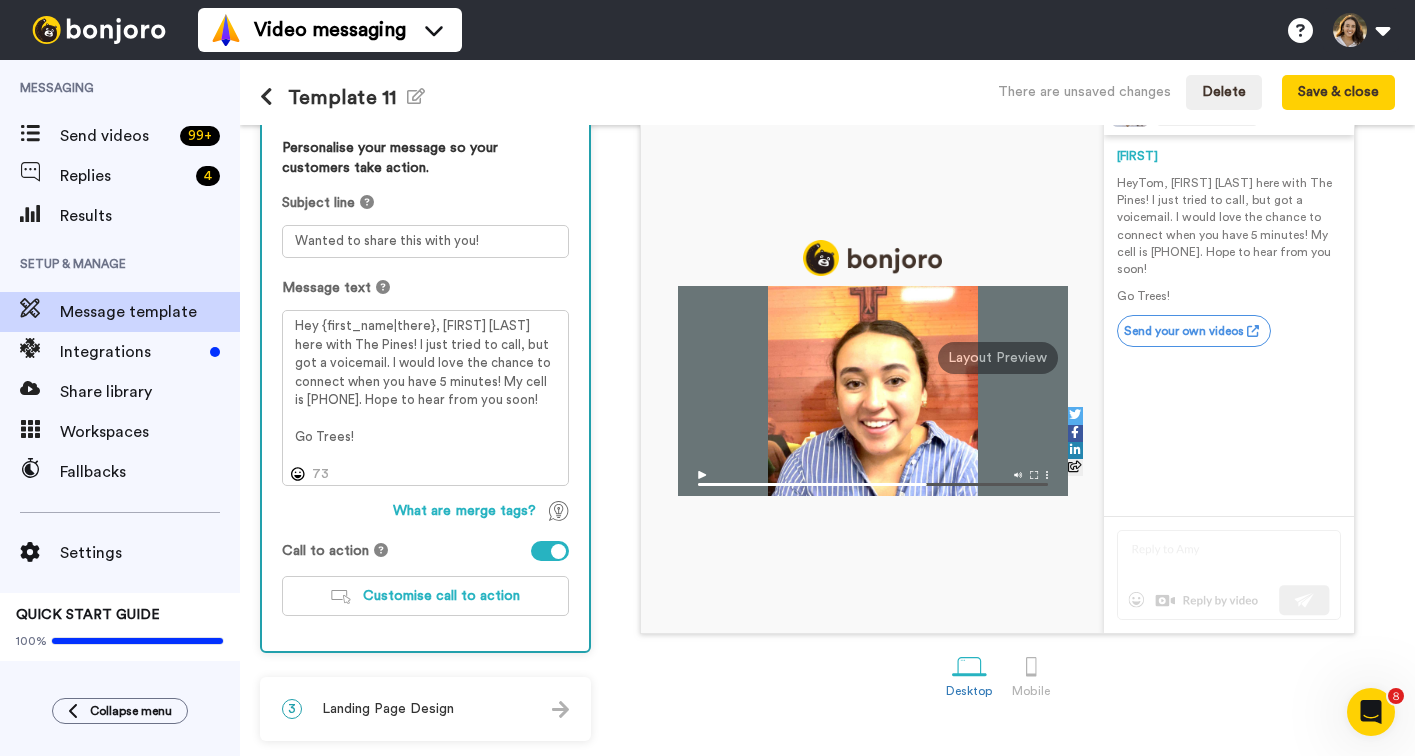 click at bounding box center [872, 358] 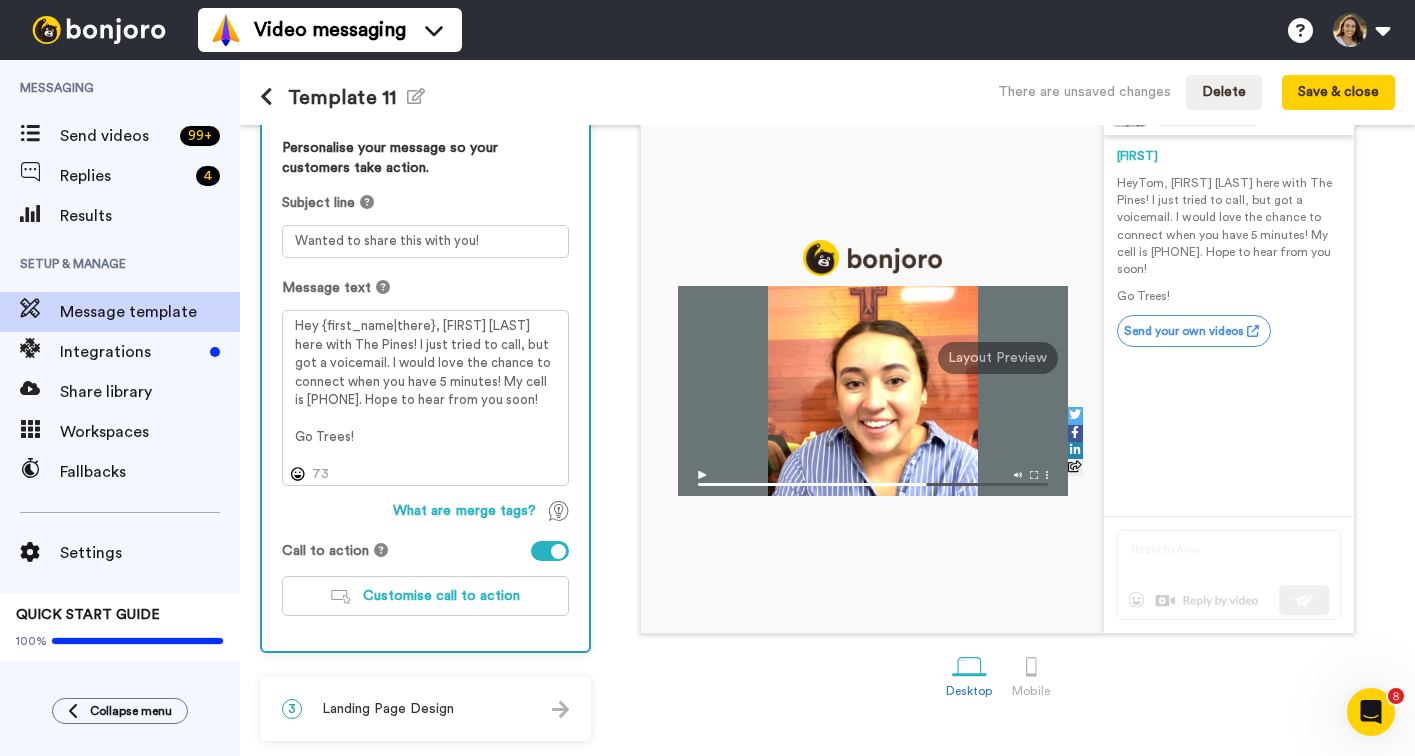 click at bounding box center (550, 551) 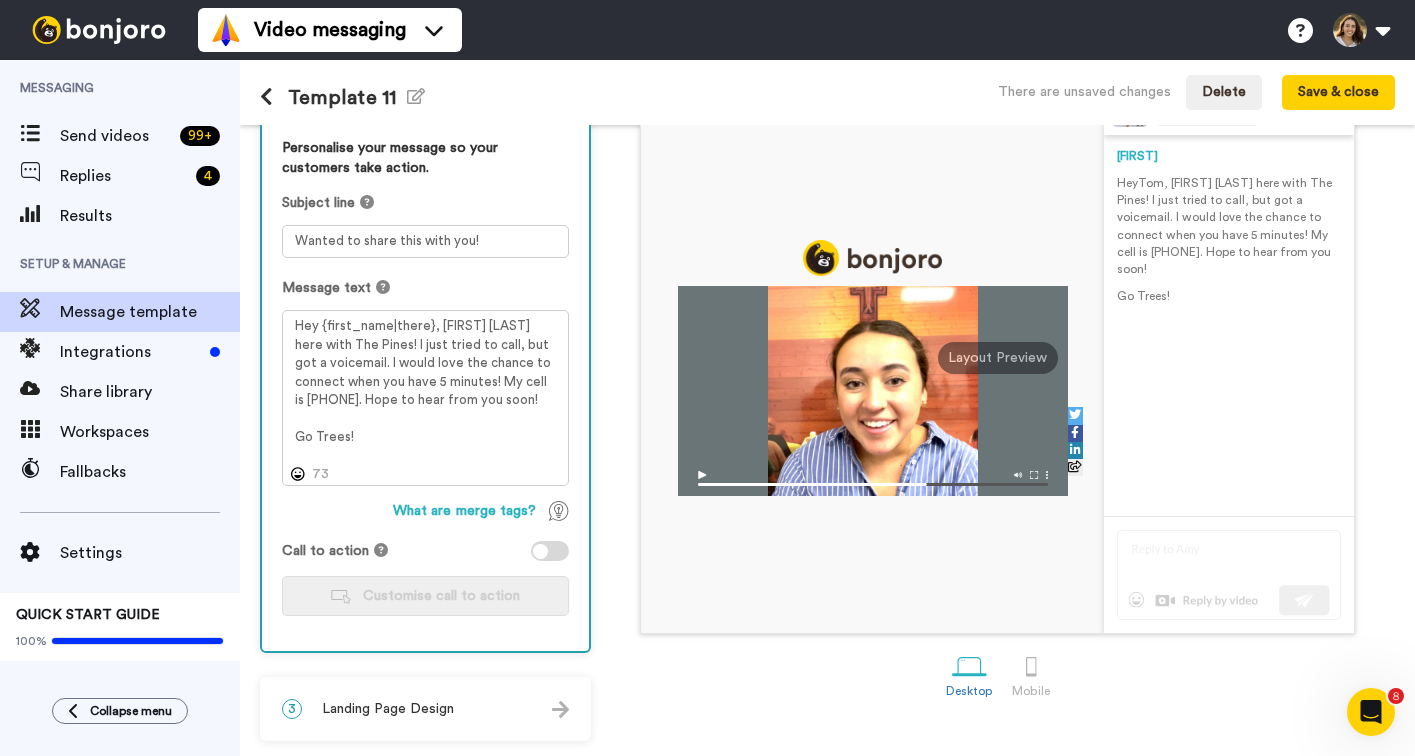 click on "3 Landing Page Design" at bounding box center (425, 709) 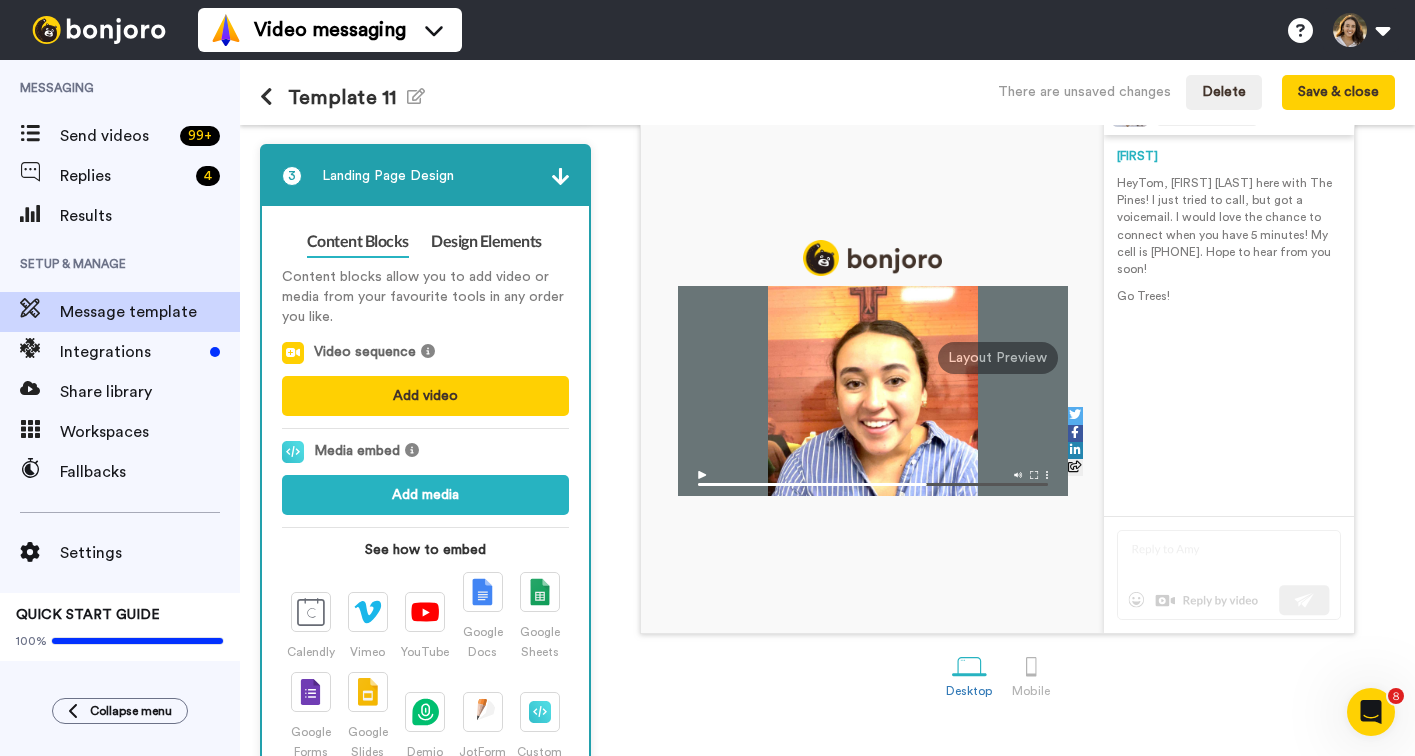 click at bounding box center (872, 358) 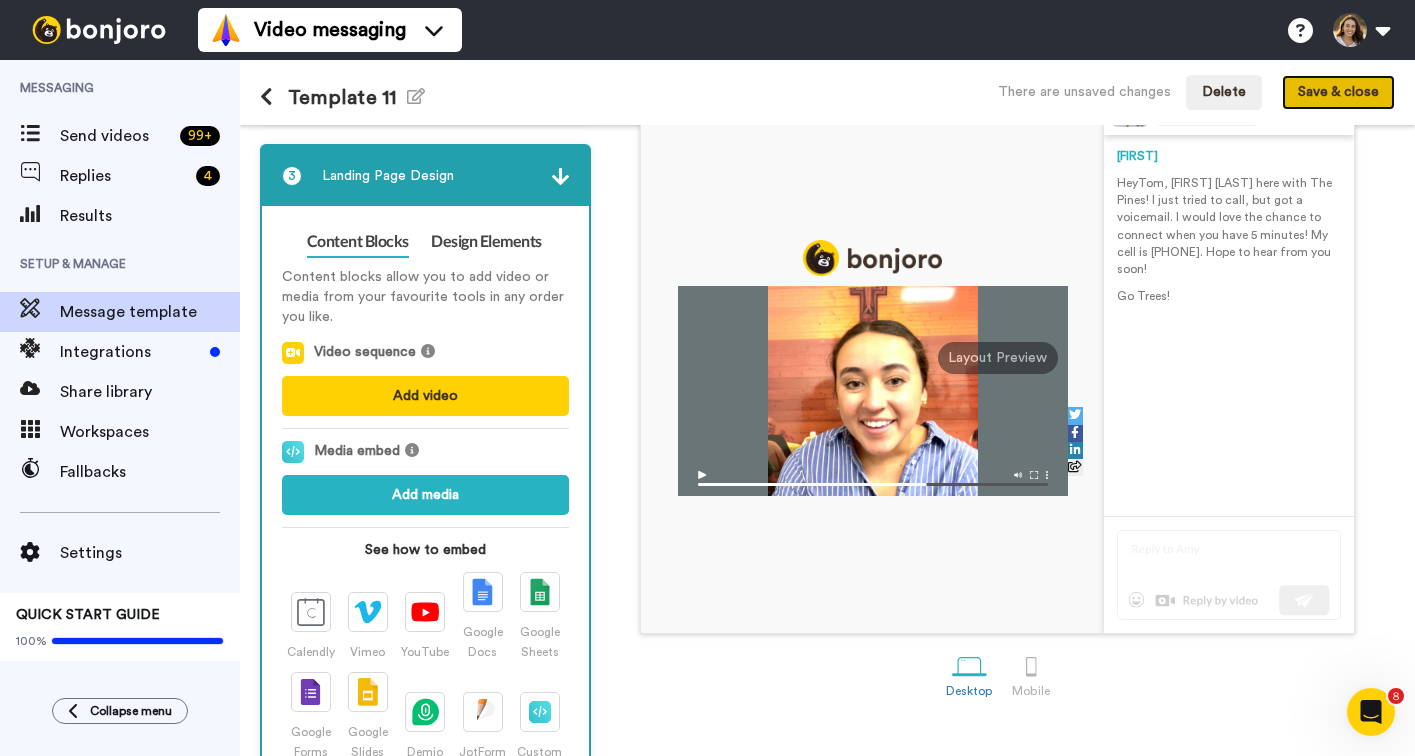 click on "Save & close" at bounding box center [1338, 93] 